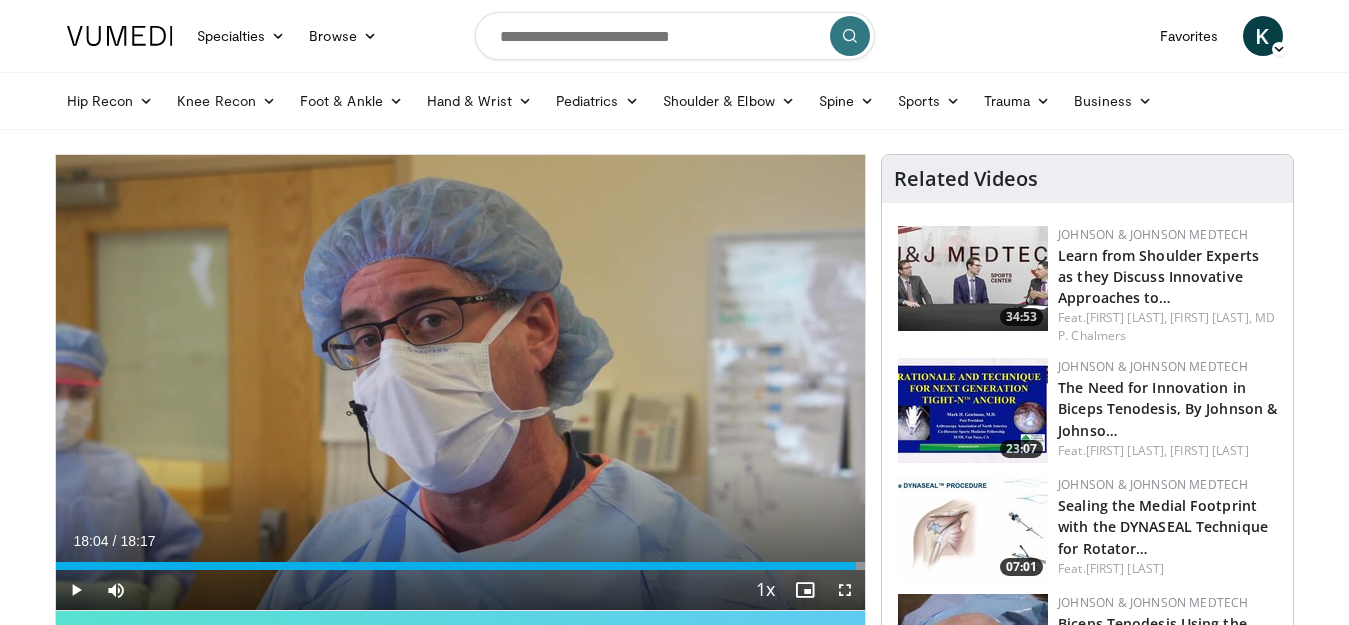 scroll, scrollTop: 80, scrollLeft: 0, axis: vertical 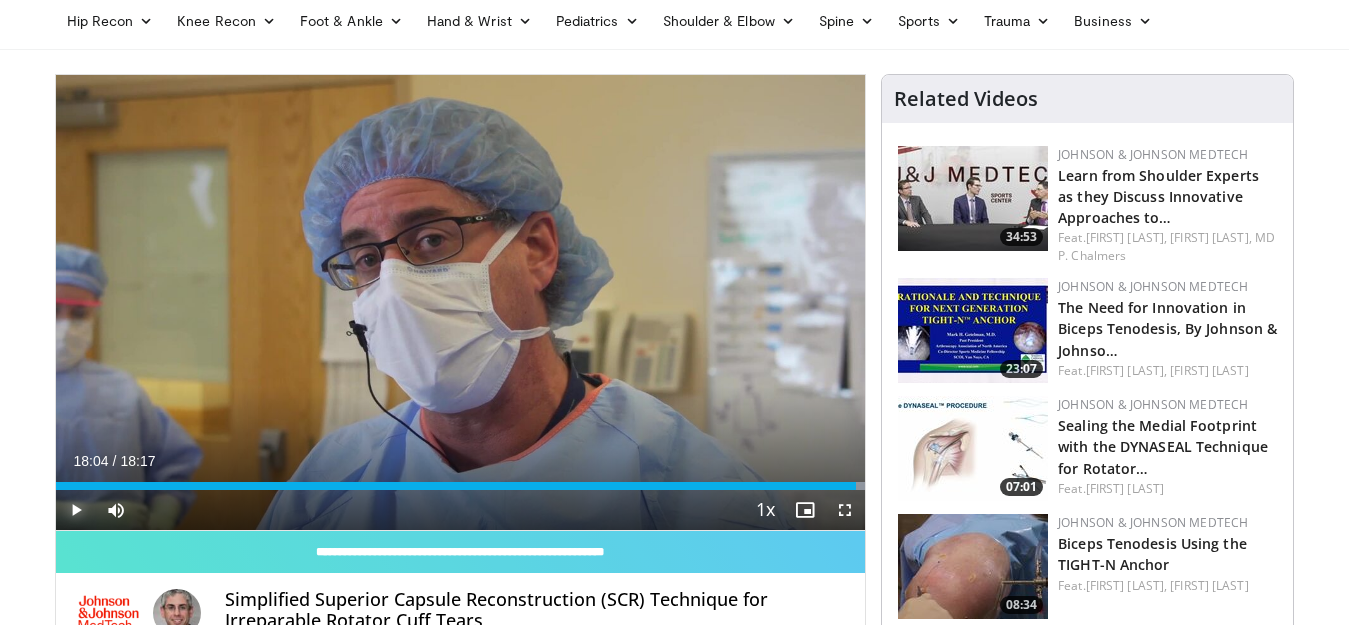 click at bounding box center [76, 510] 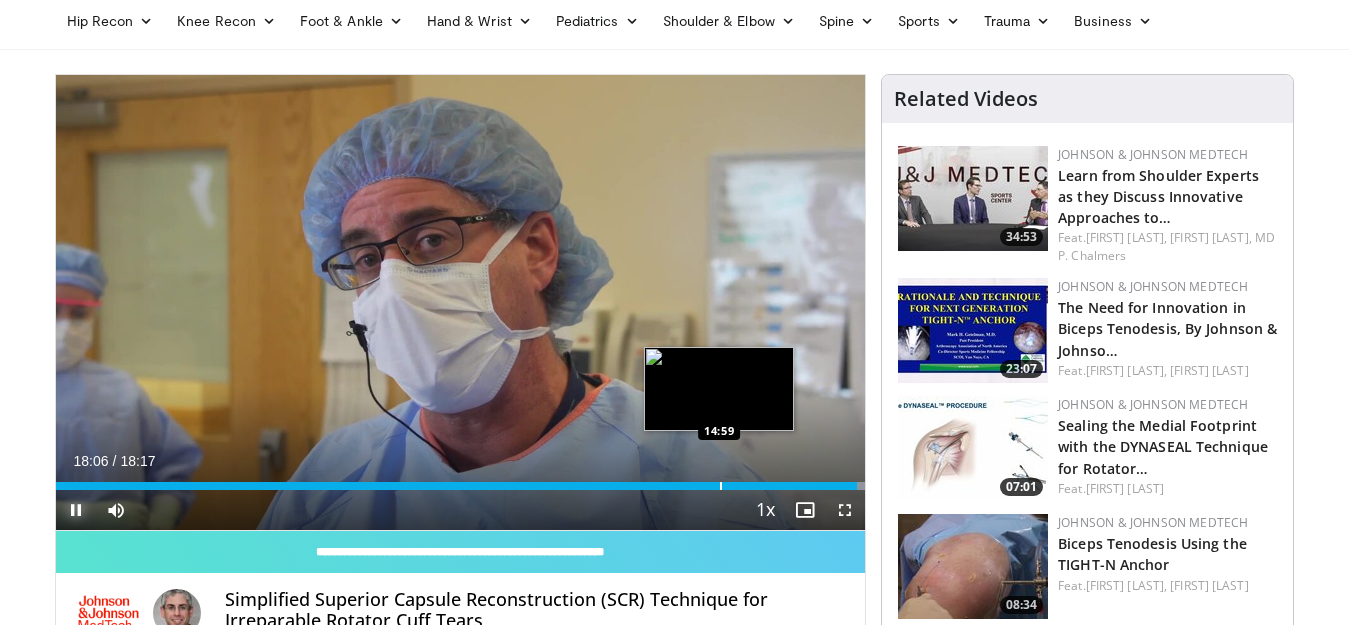 click at bounding box center (721, 486) 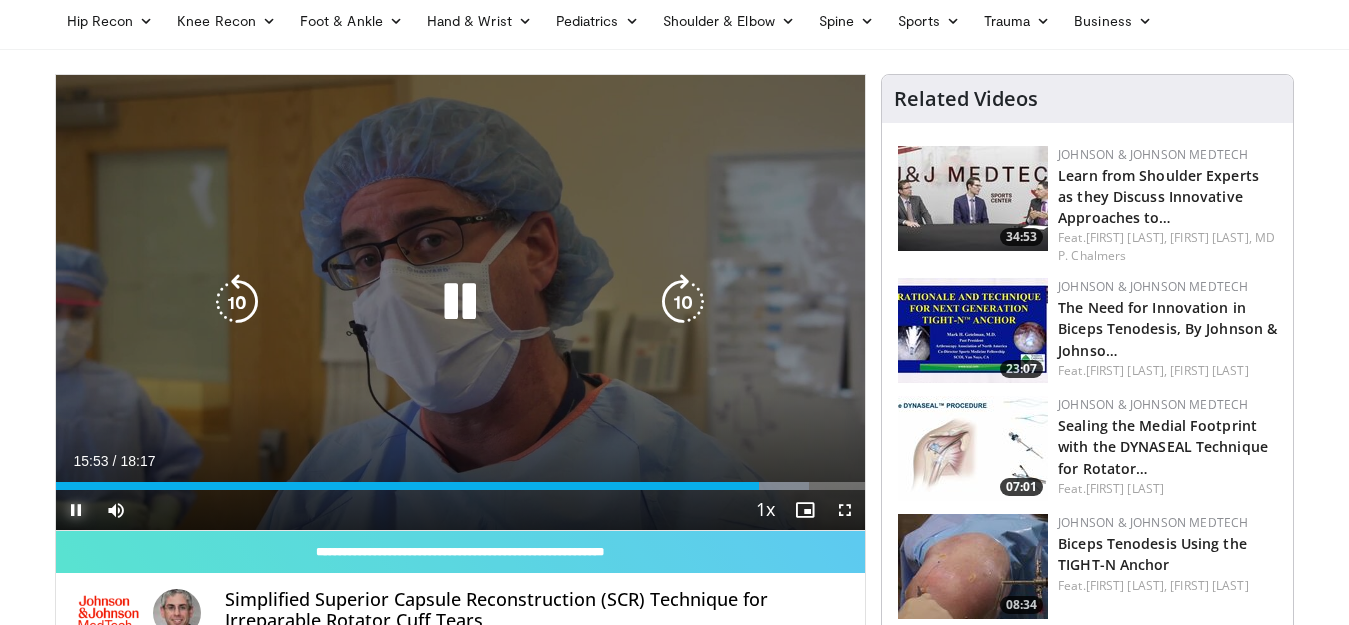 type 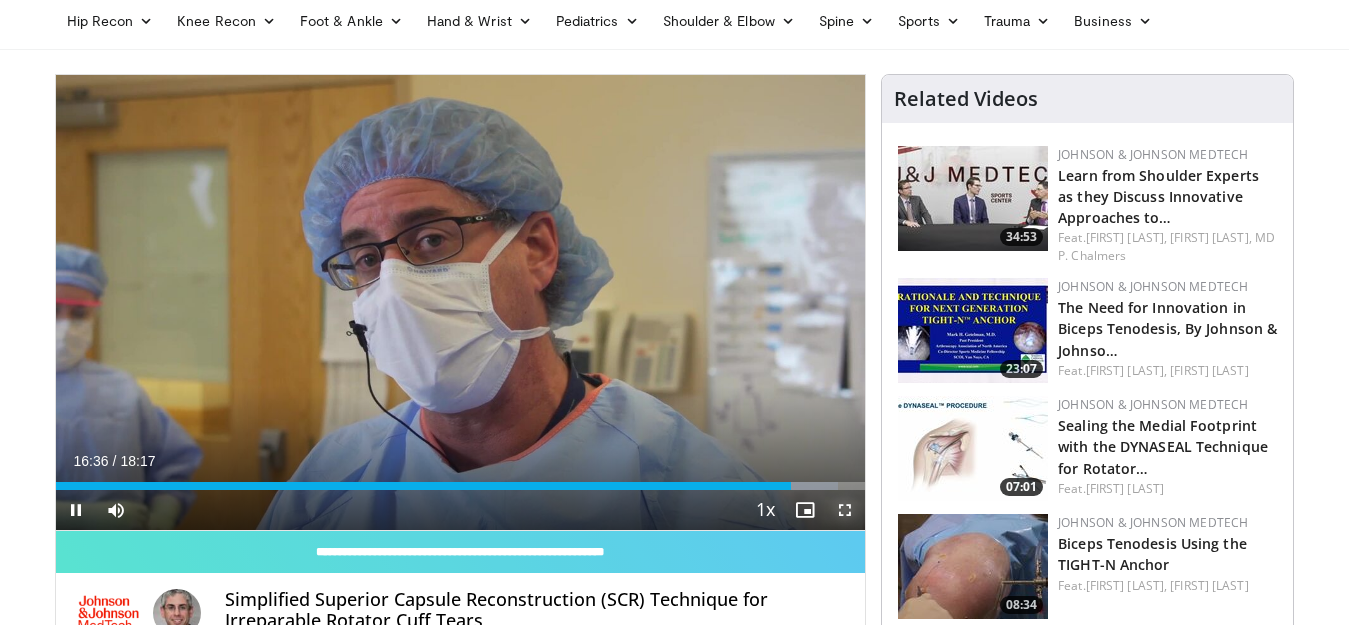 click at bounding box center [845, 510] 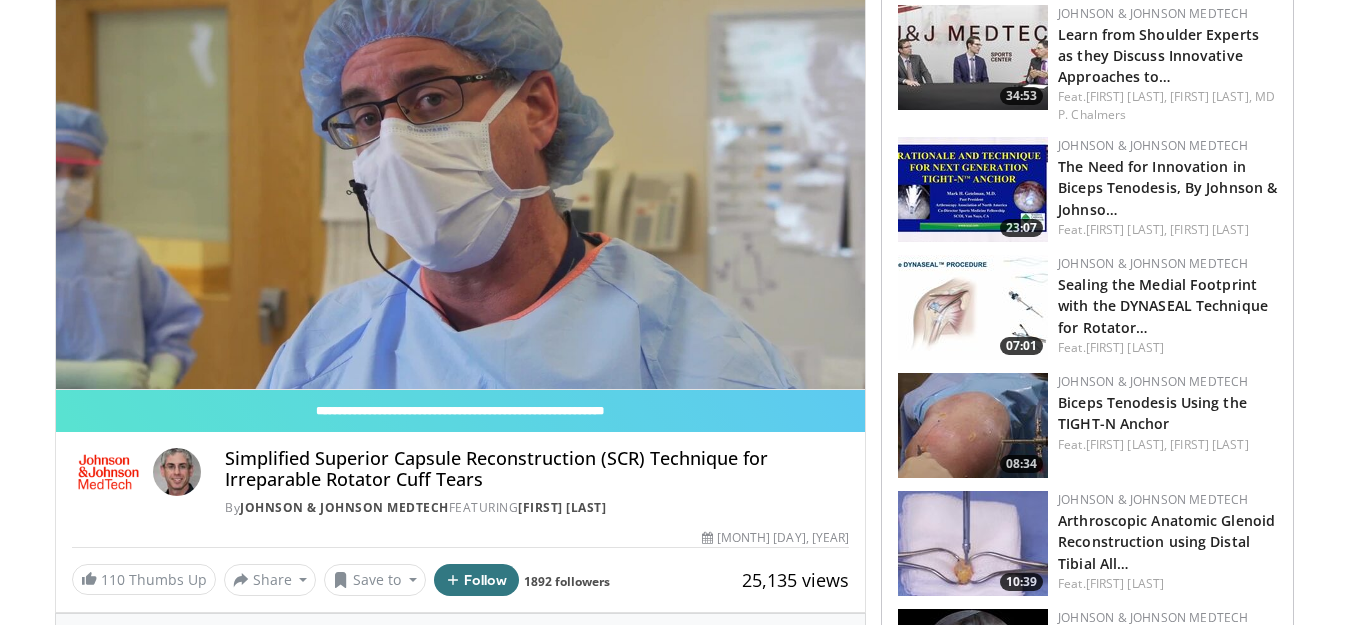 scroll, scrollTop: 231, scrollLeft: 0, axis: vertical 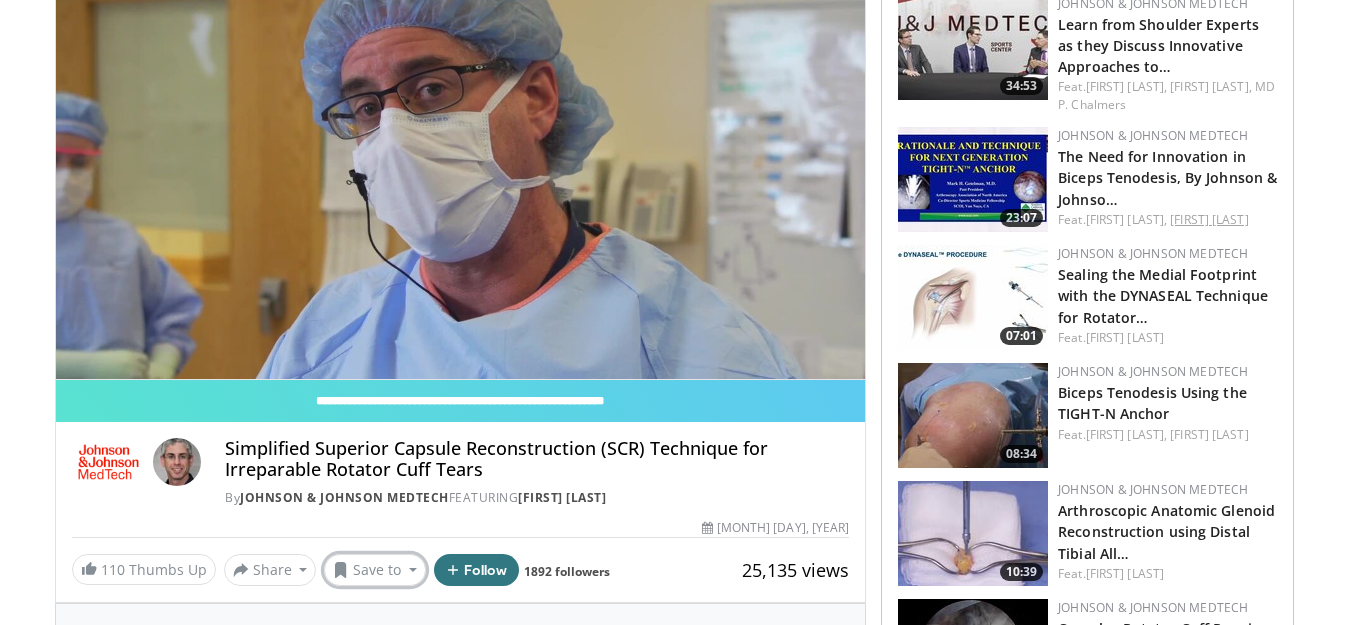 click on "Save to" at bounding box center [375, 570] 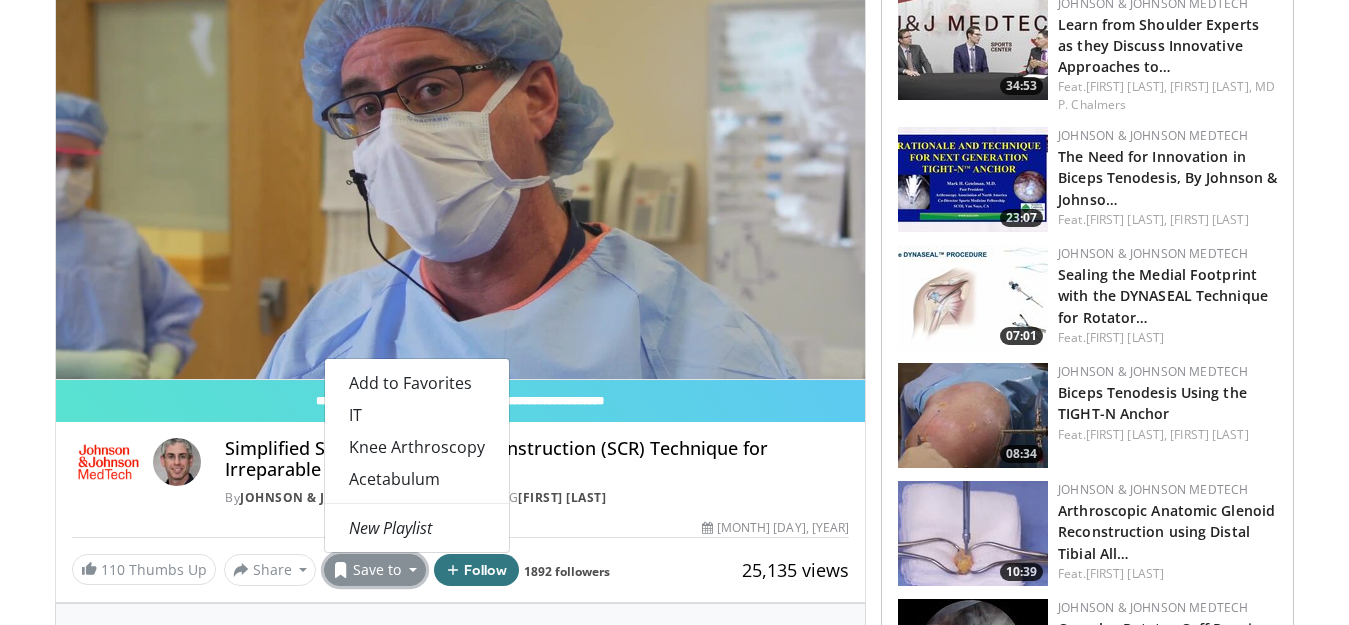 click on "80 seconds
Tap to unmute" at bounding box center [461, 151] 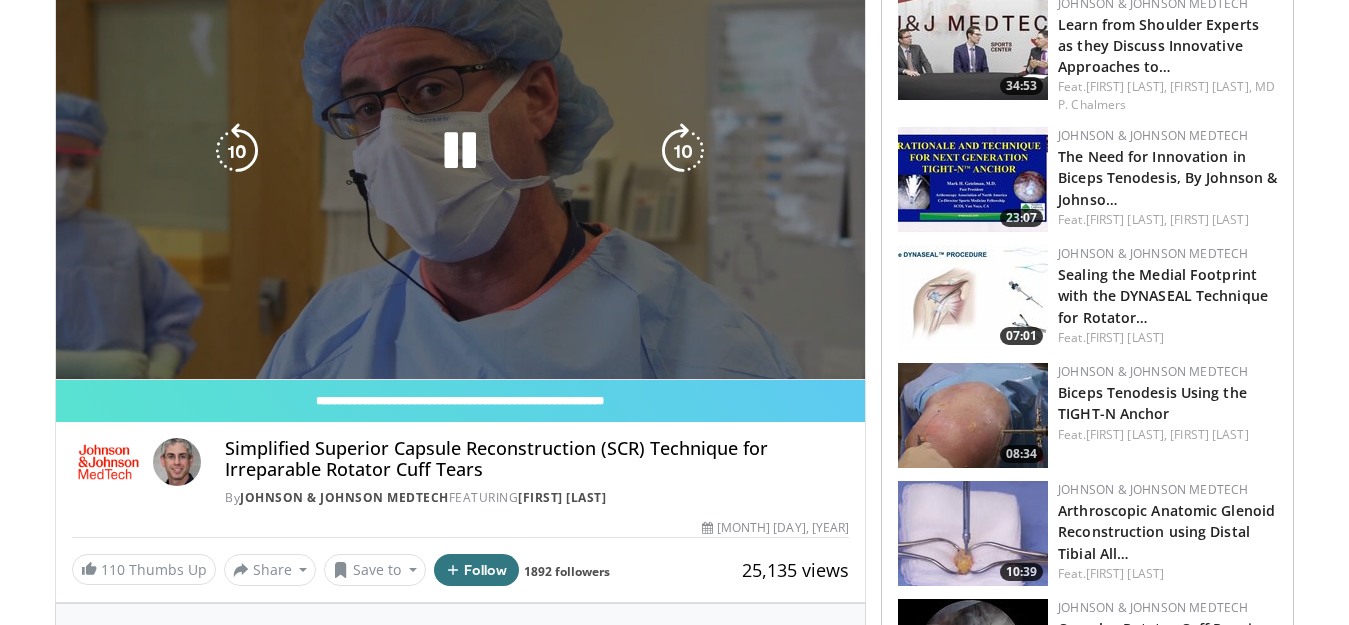click on "80 seconds
Tap to unmute" at bounding box center [461, 151] 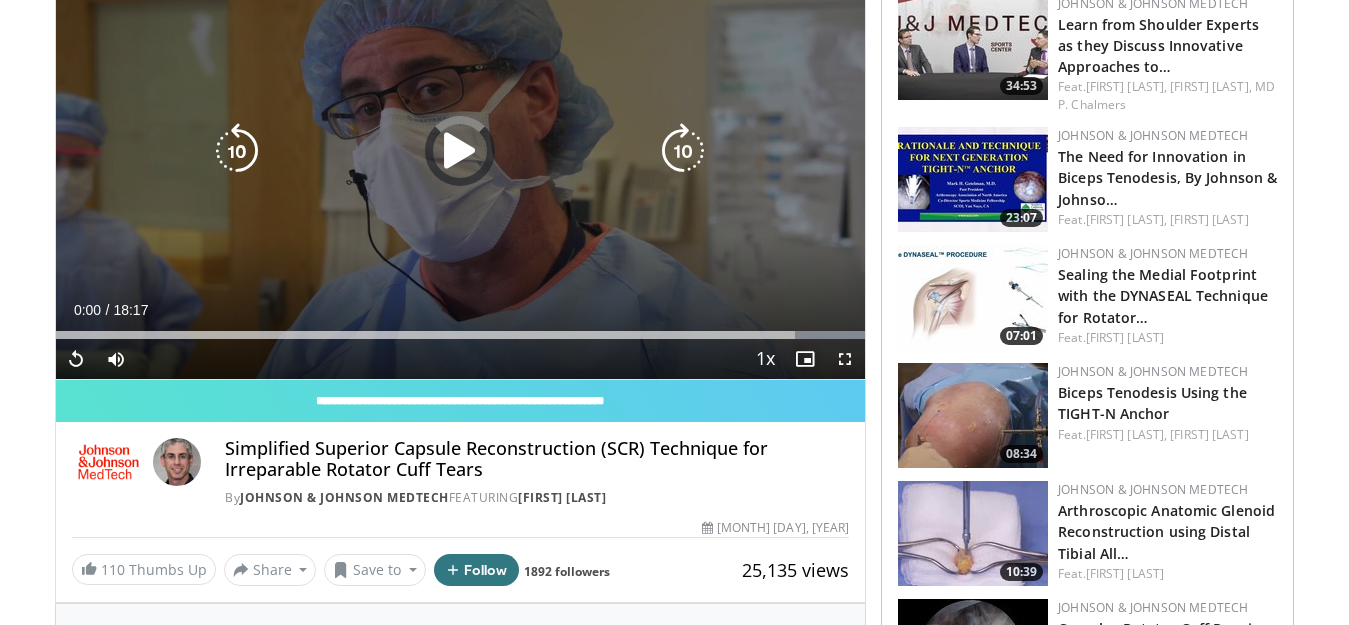 click at bounding box center [867, -130] 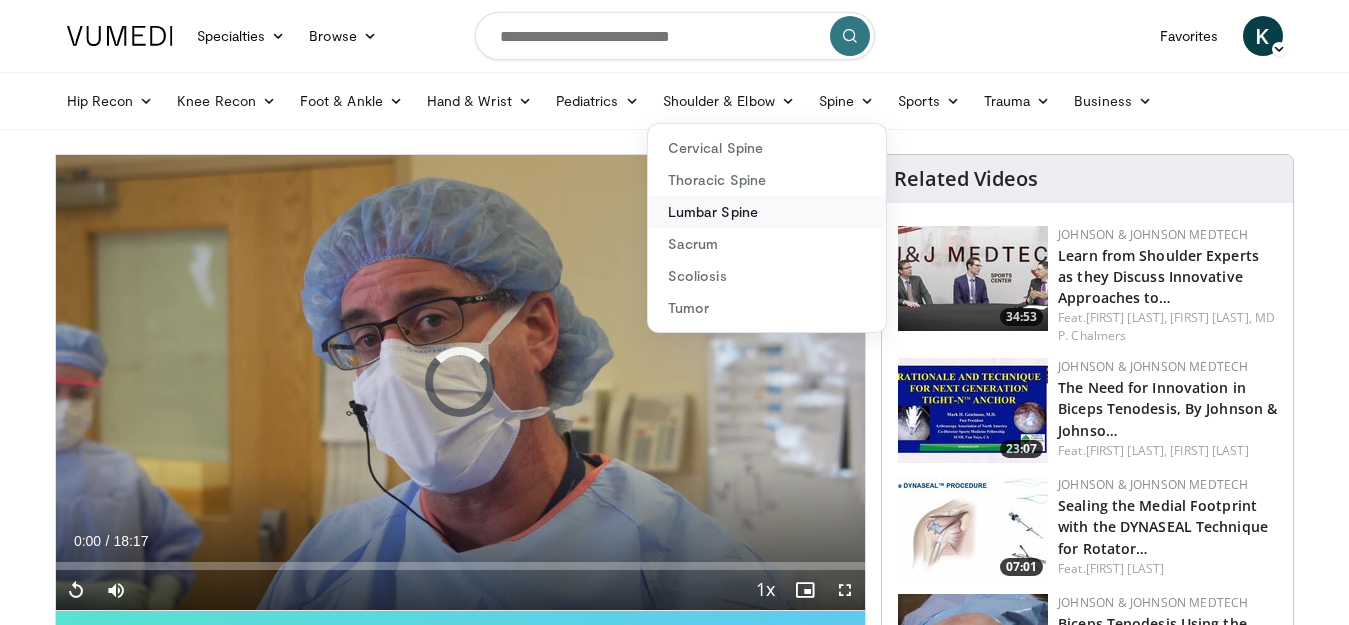 click on "Lumbar Spine" at bounding box center [767, 212] 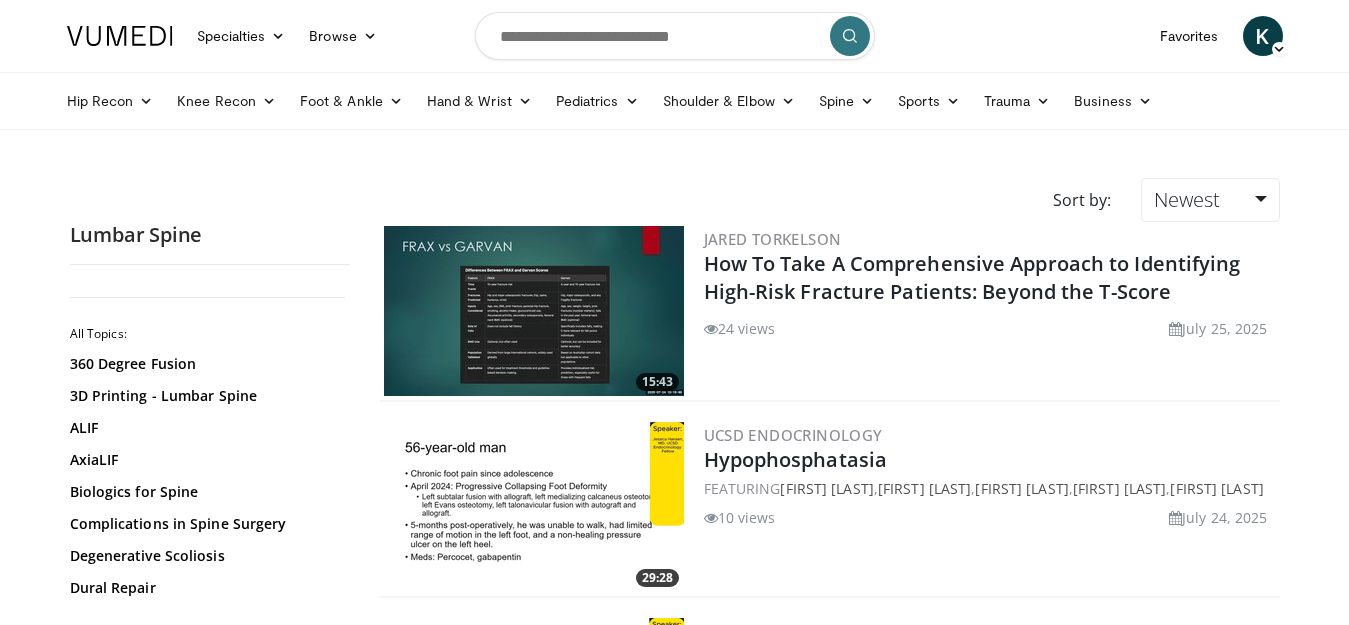 scroll, scrollTop: 0, scrollLeft: 0, axis: both 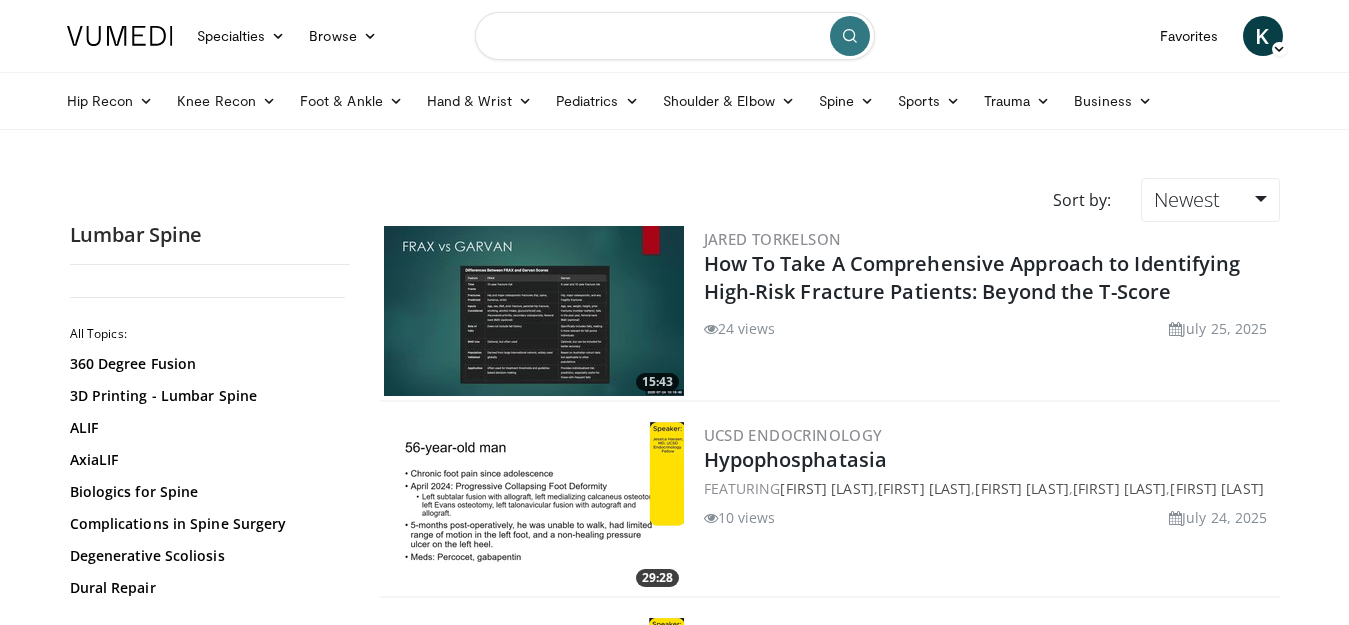 click at bounding box center [675, 36] 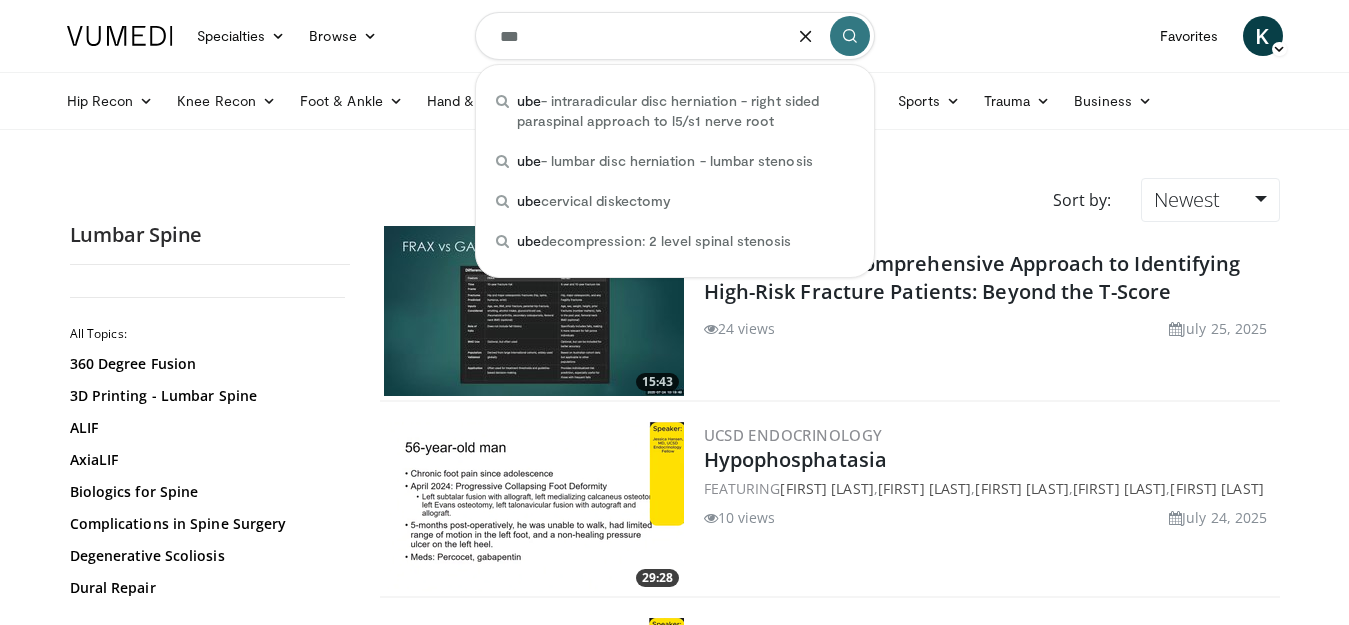 type on "***" 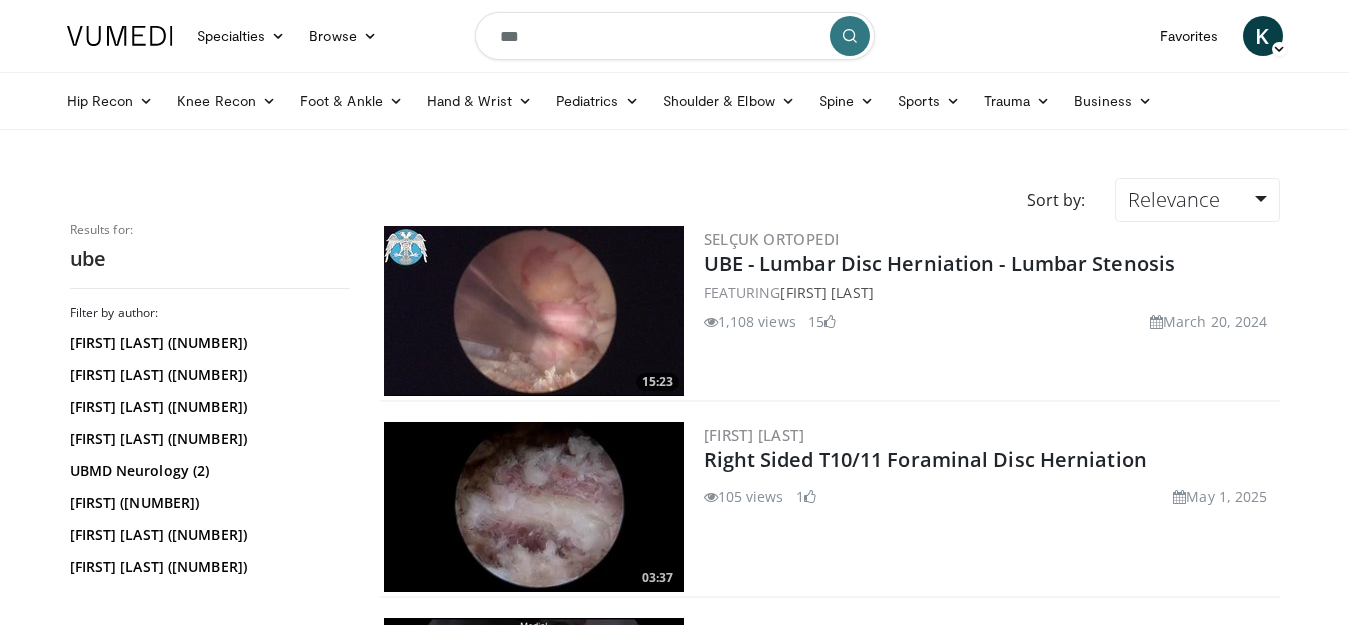 scroll, scrollTop: 0, scrollLeft: 0, axis: both 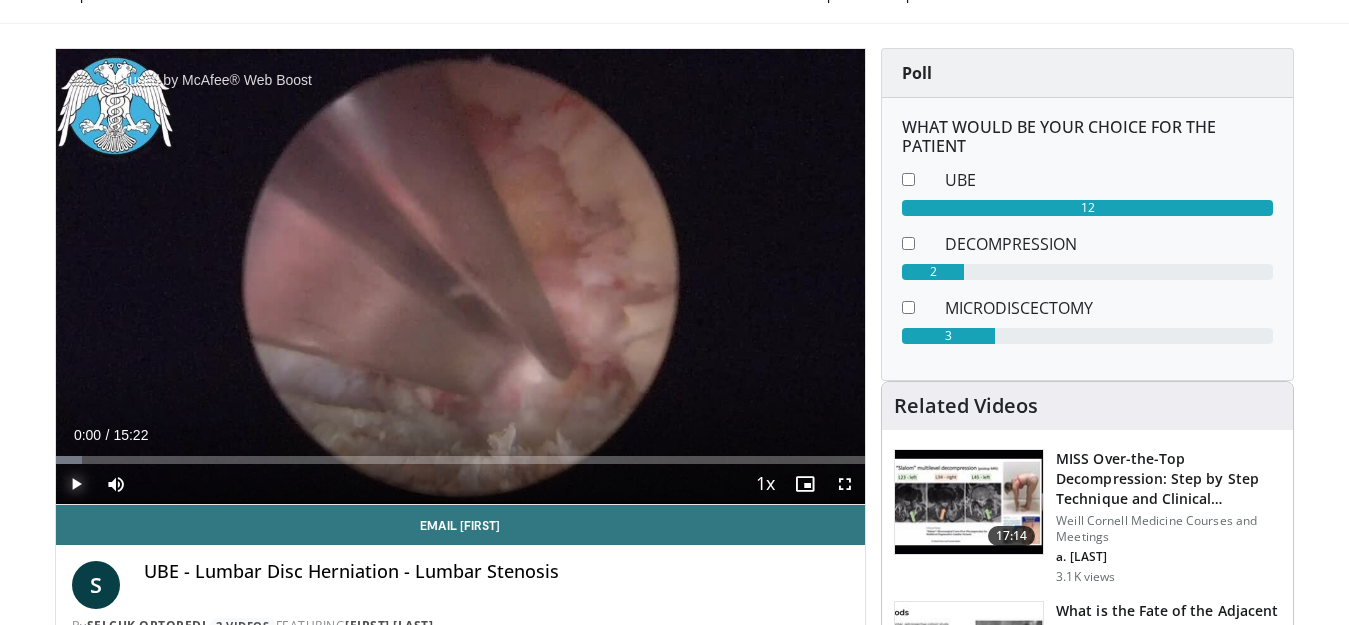click at bounding box center [76, 484] 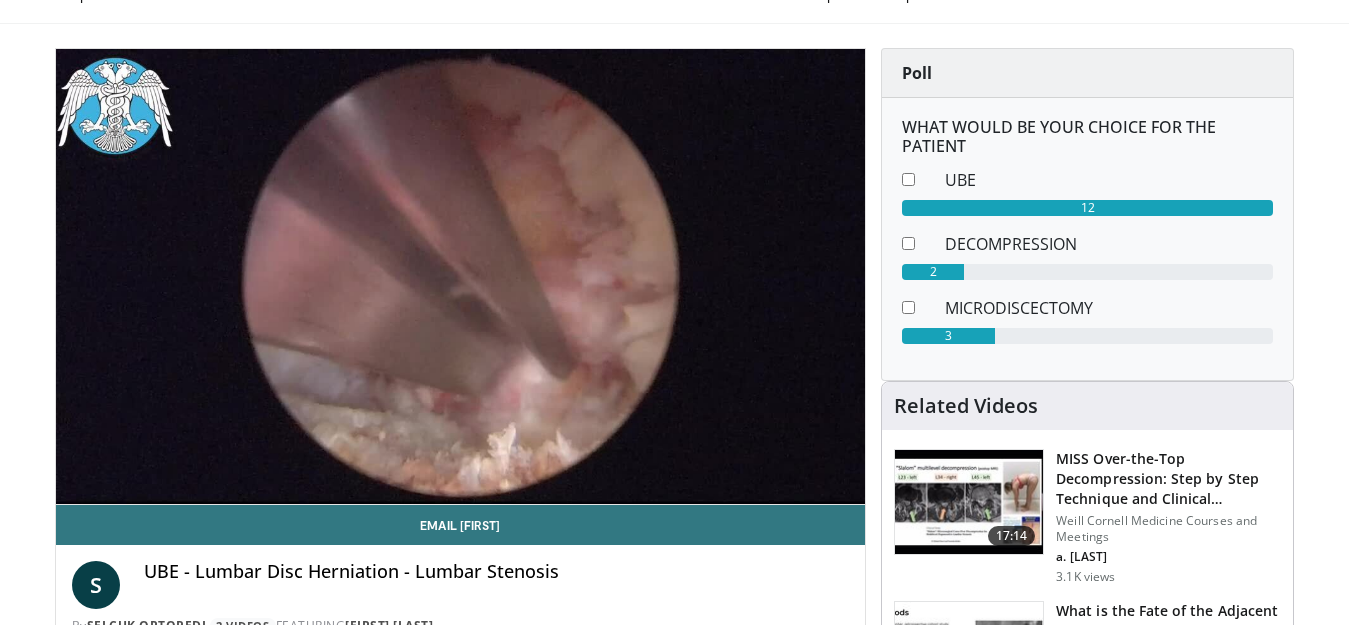 type 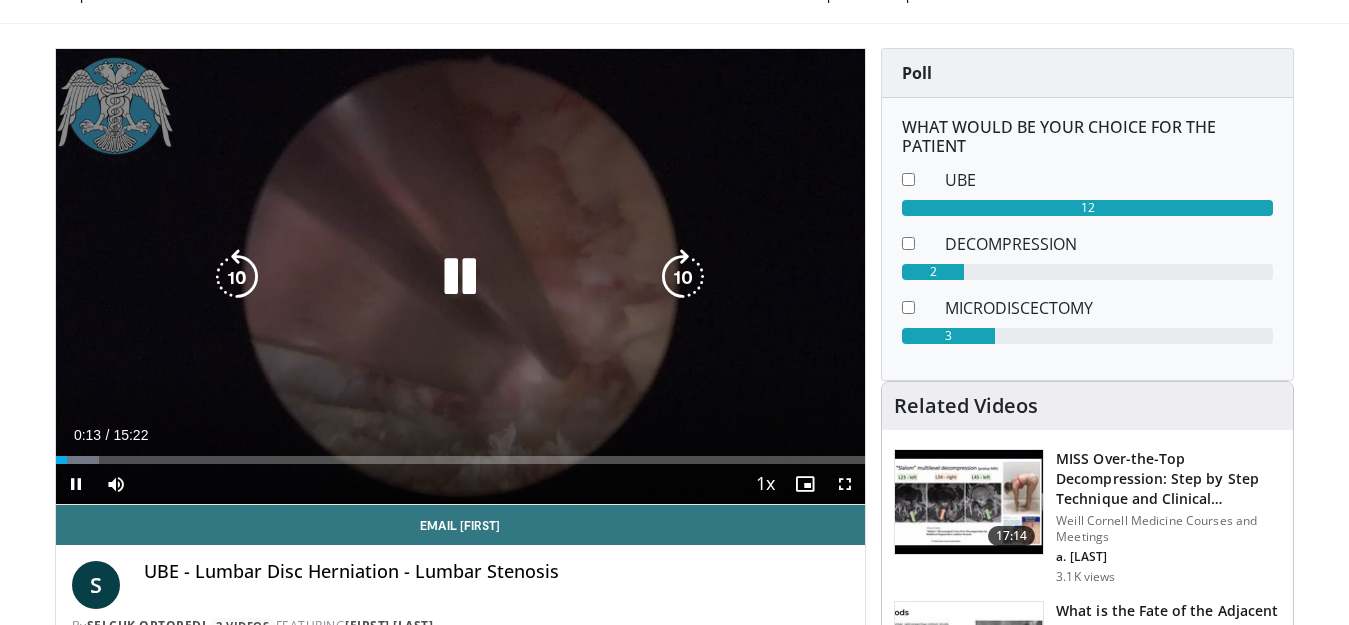 click at bounding box center (683, 277) 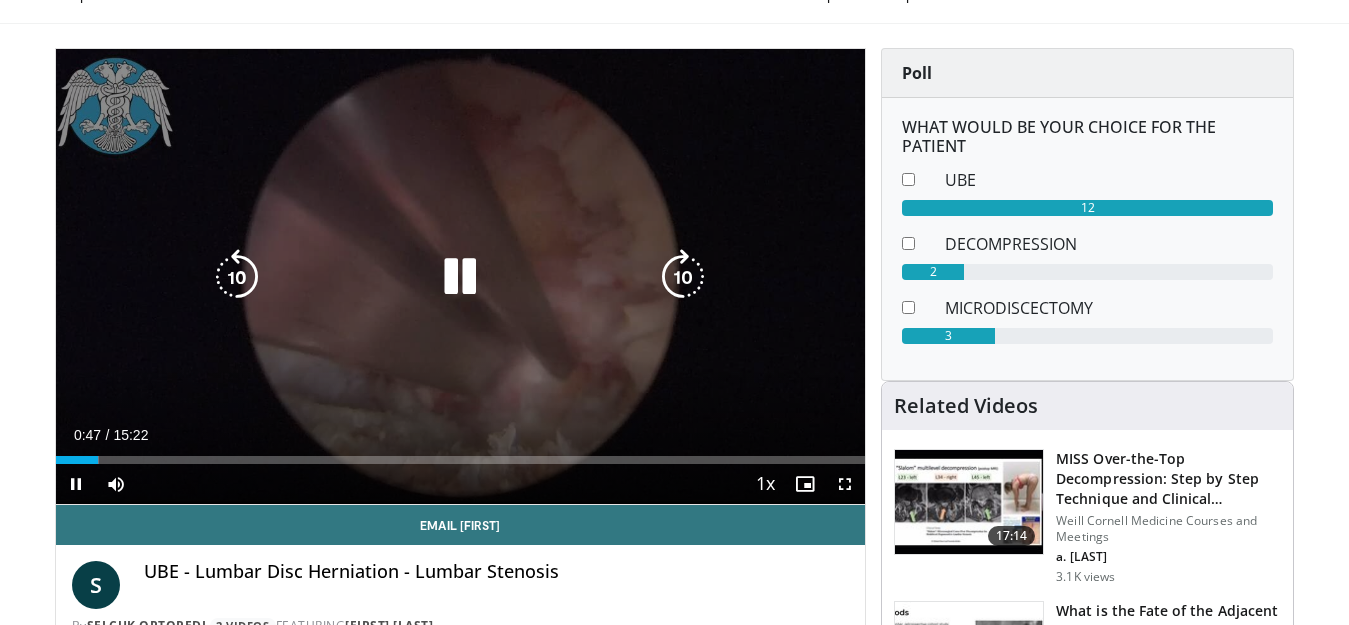 click at bounding box center [237, 277] 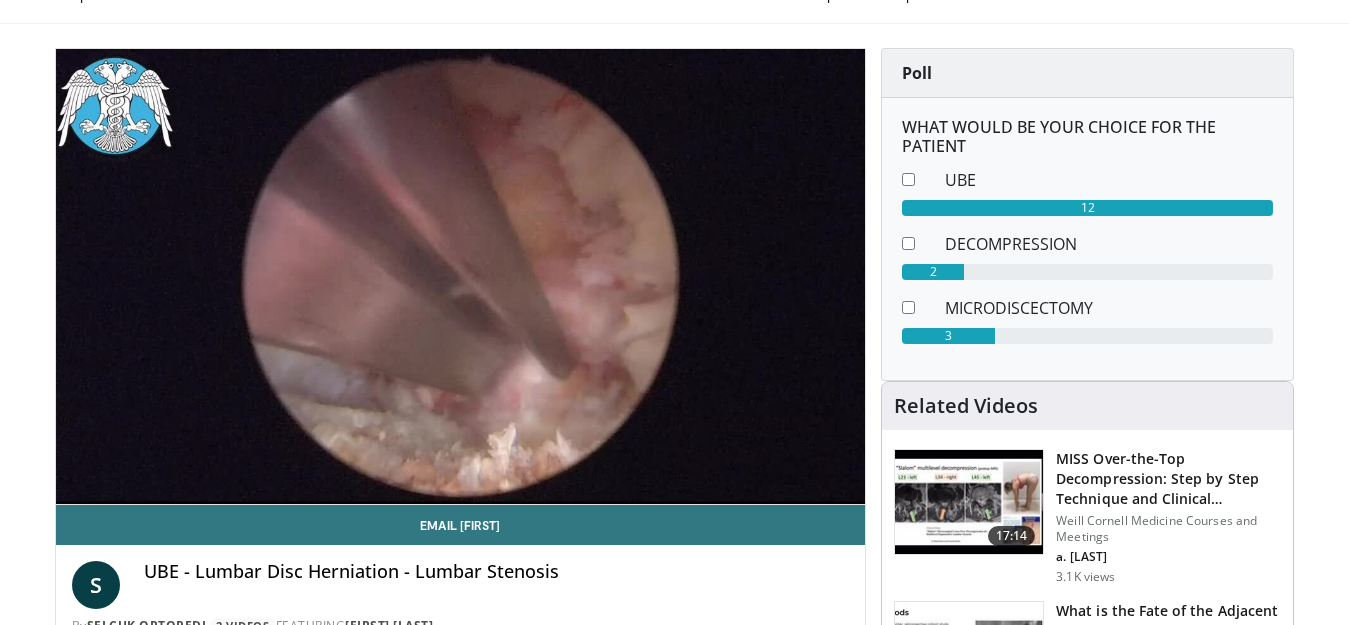 click on "10 seconds
Tap to unmute" at bounding box center [461, 276] 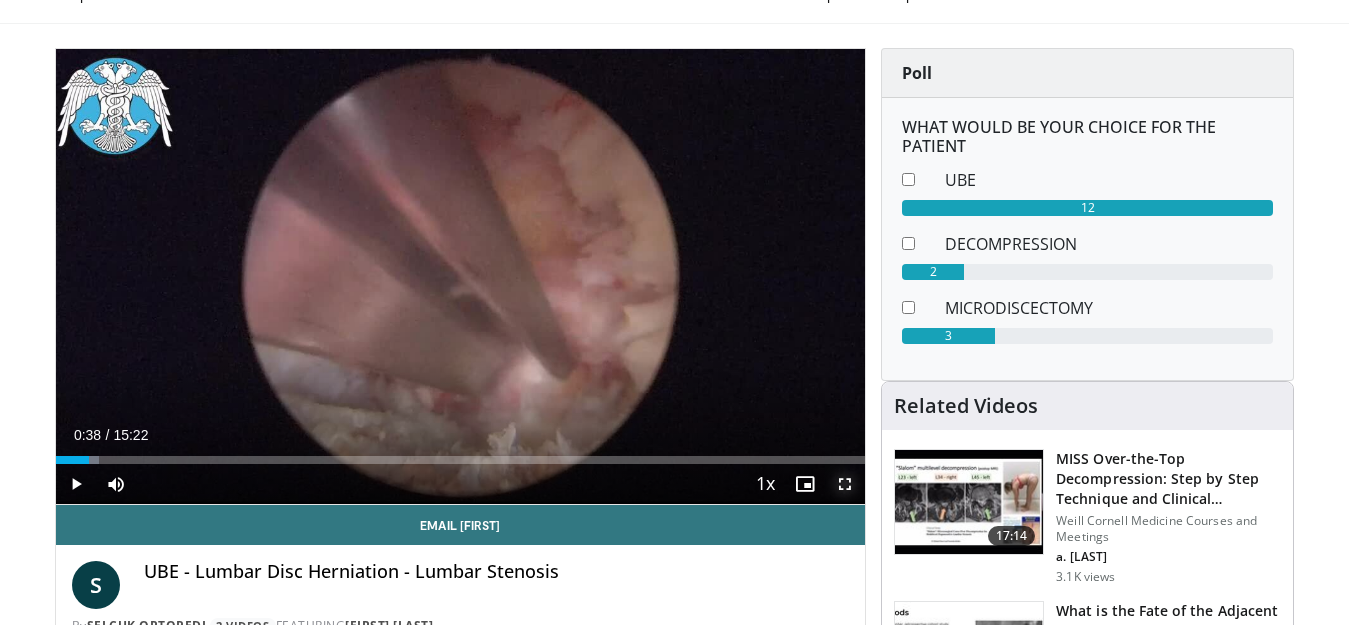 click at bounding box center [845, 484] 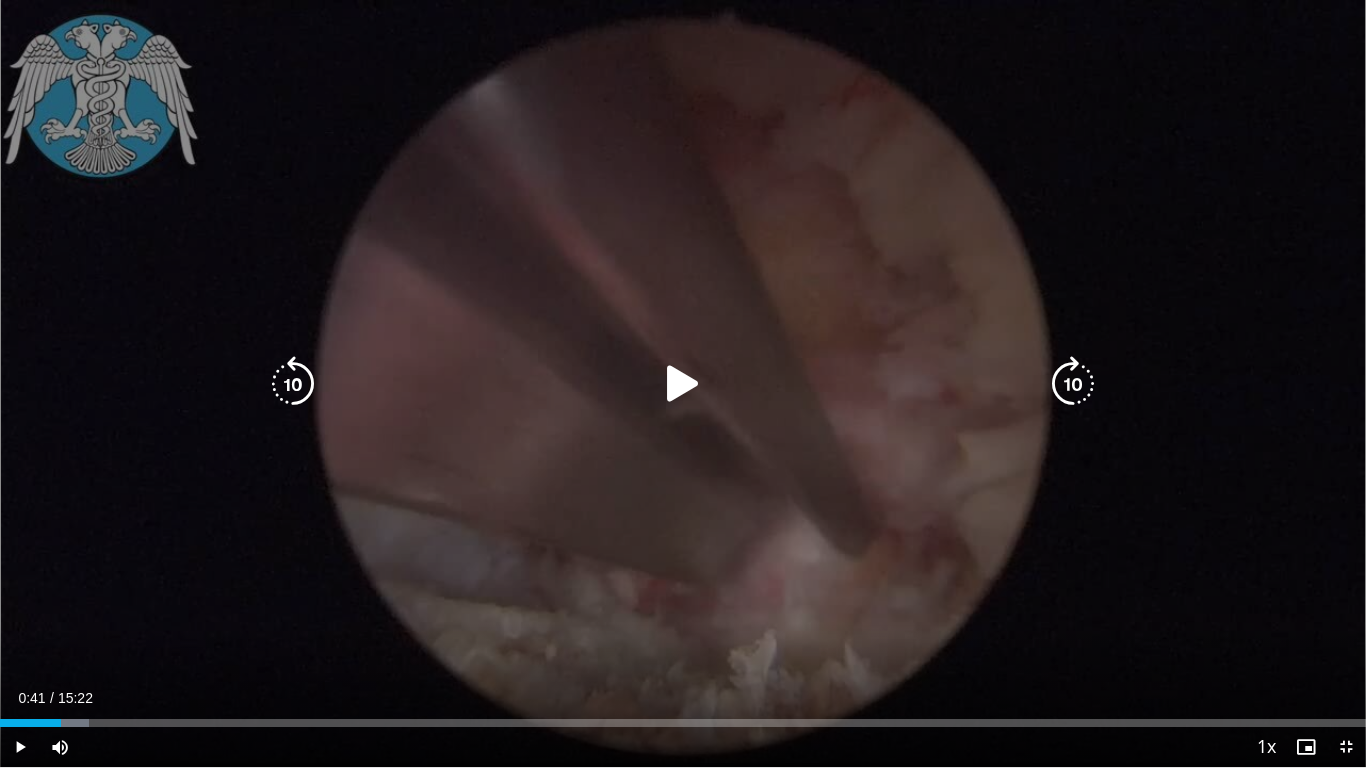 click at bounding box center (683, 384) 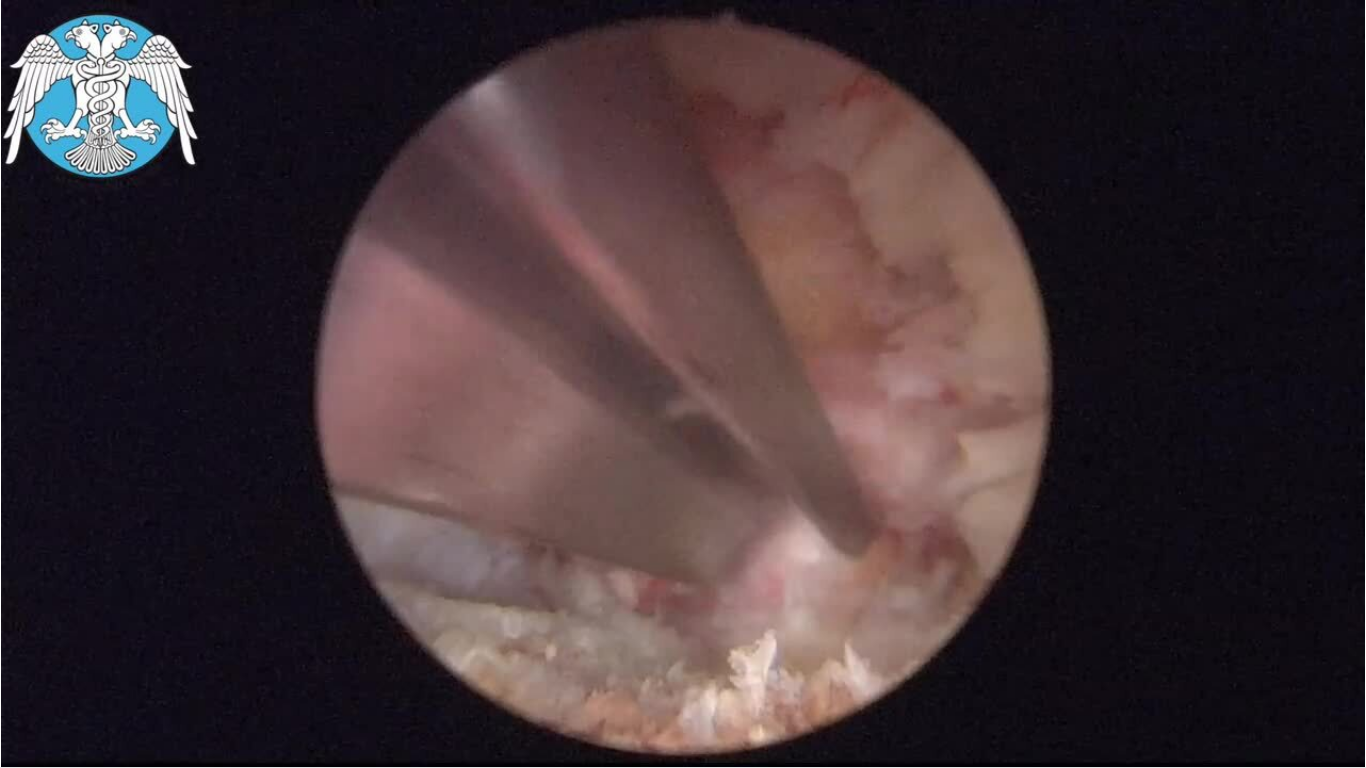 type 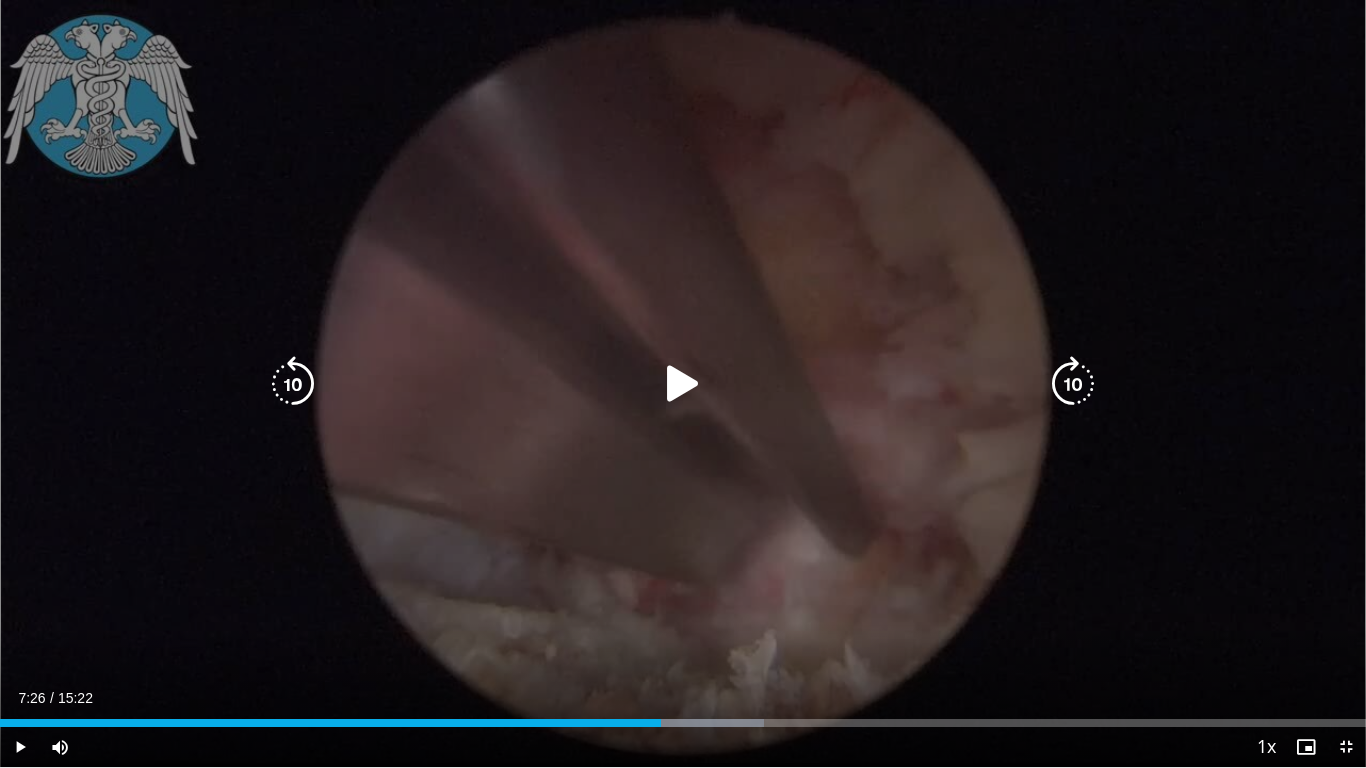 click on "10 seconds
Tap to unmute" at bounding box center (683, 383) 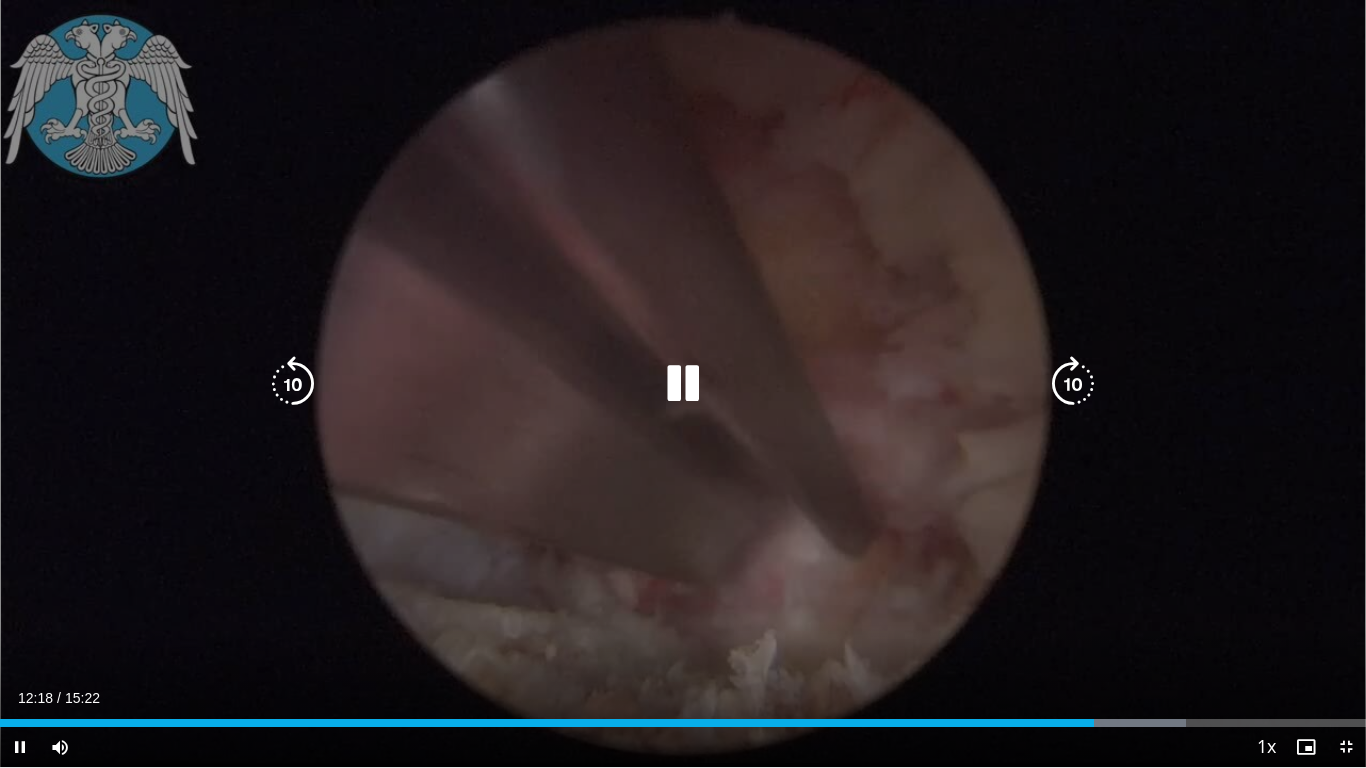 click at bounding box center [683, 384] 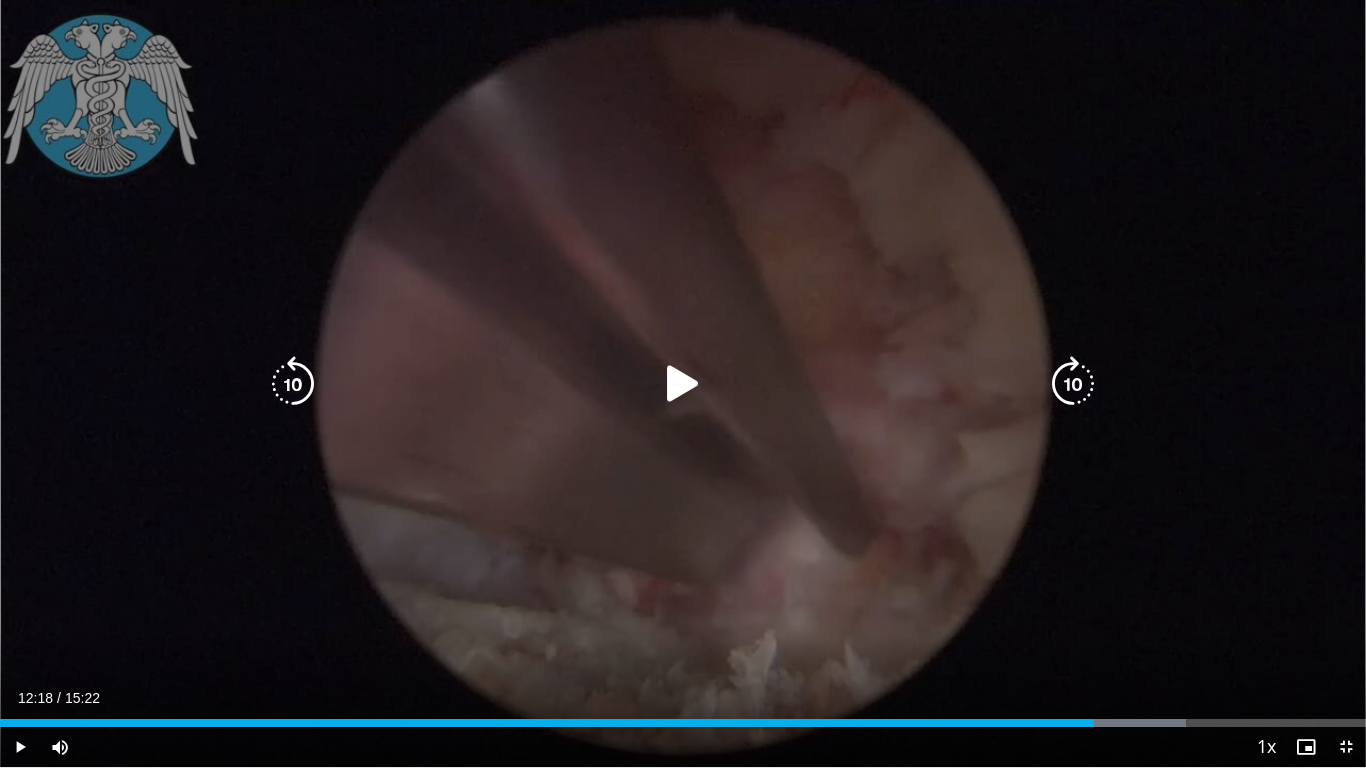 click at bounding box center (683, 384) 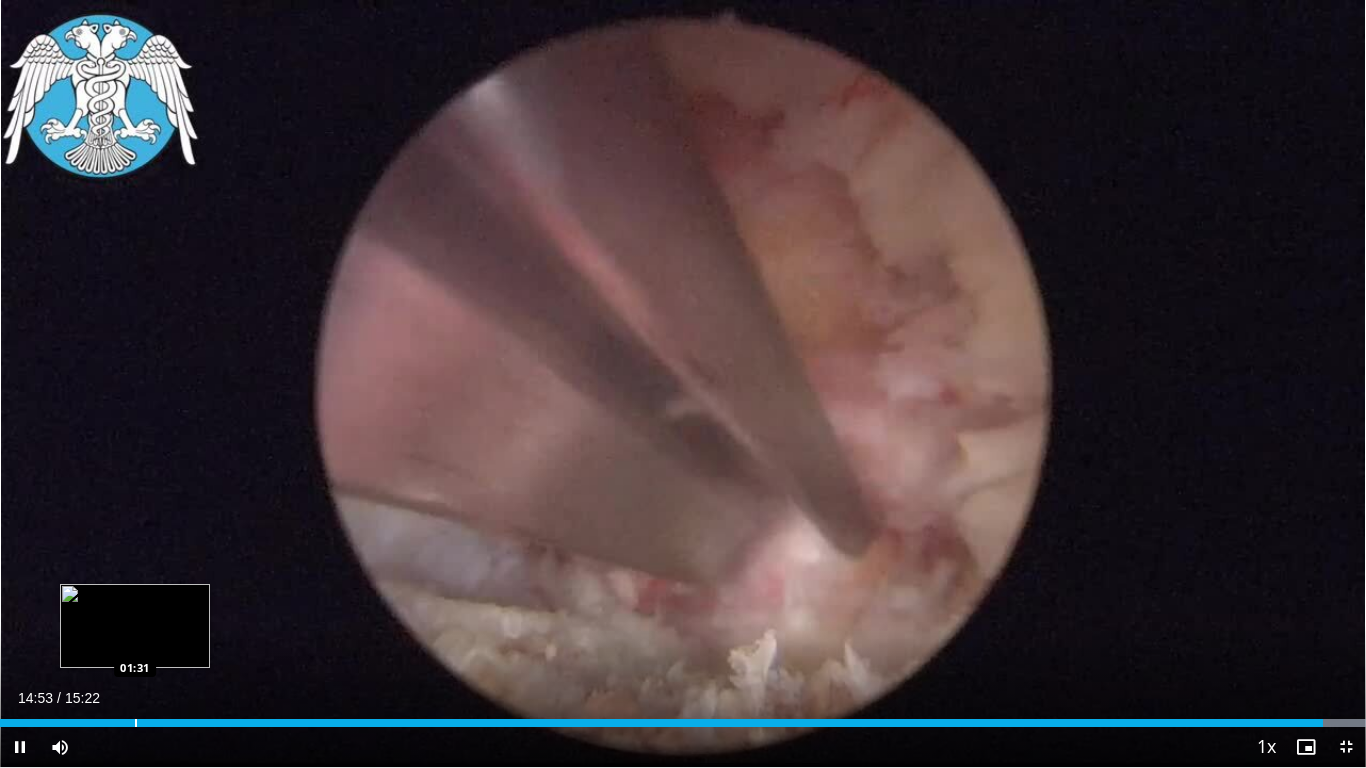 click on "Loaded :  100.00% 14:53 01:31" at bounding box center [683, 717] 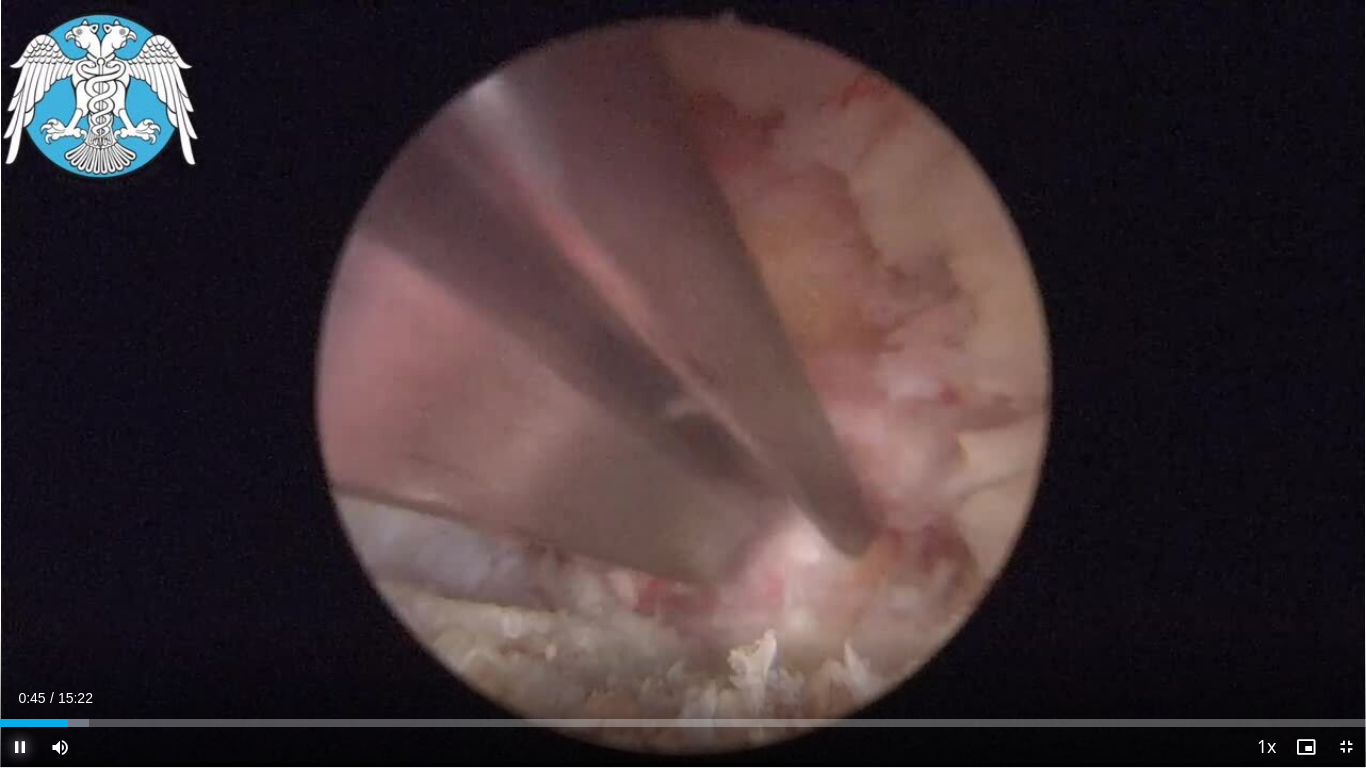 click at bounding box center (20, 747) 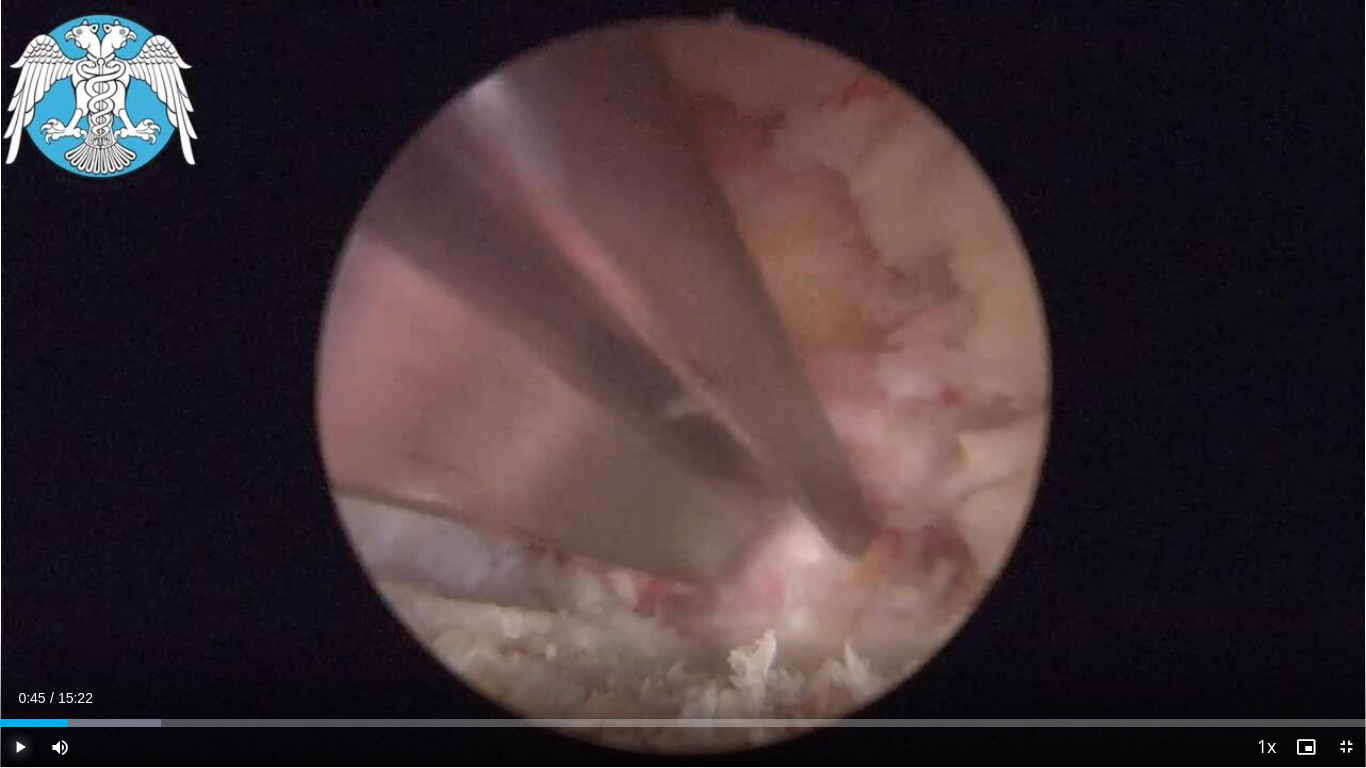 click on "Play" at bounding box center (20, 747) 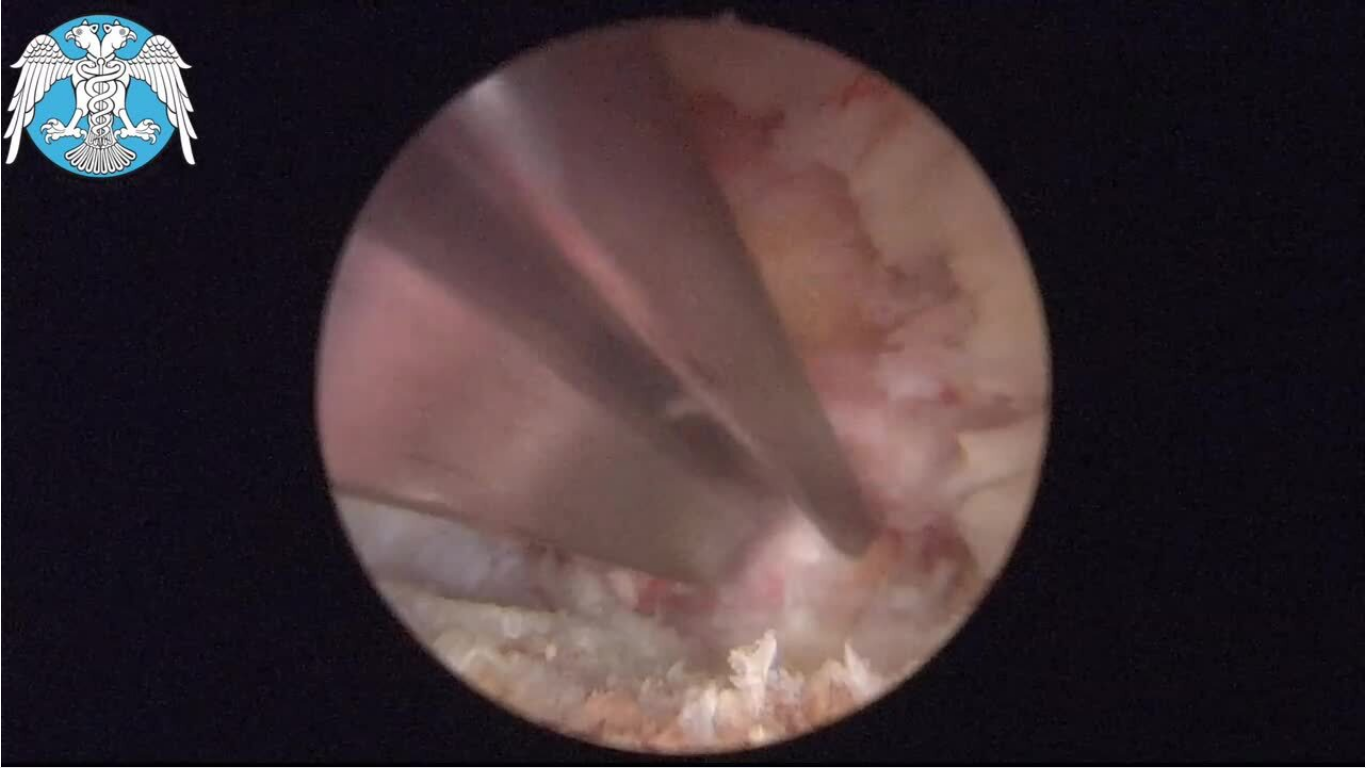click on "**********" at bounding box center [683, 384] 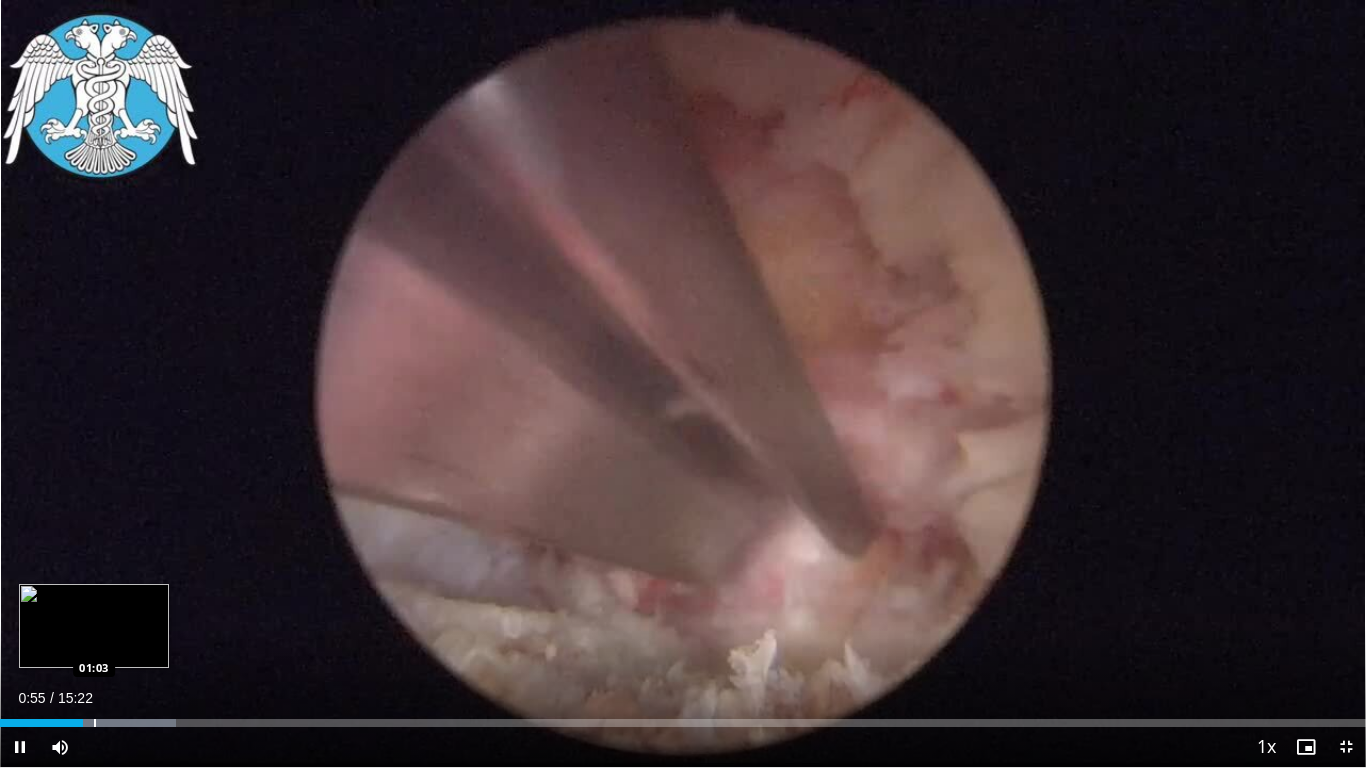 click on "Loaded :  12.90% 00:55 01:03" at bounding box center (683, 717) 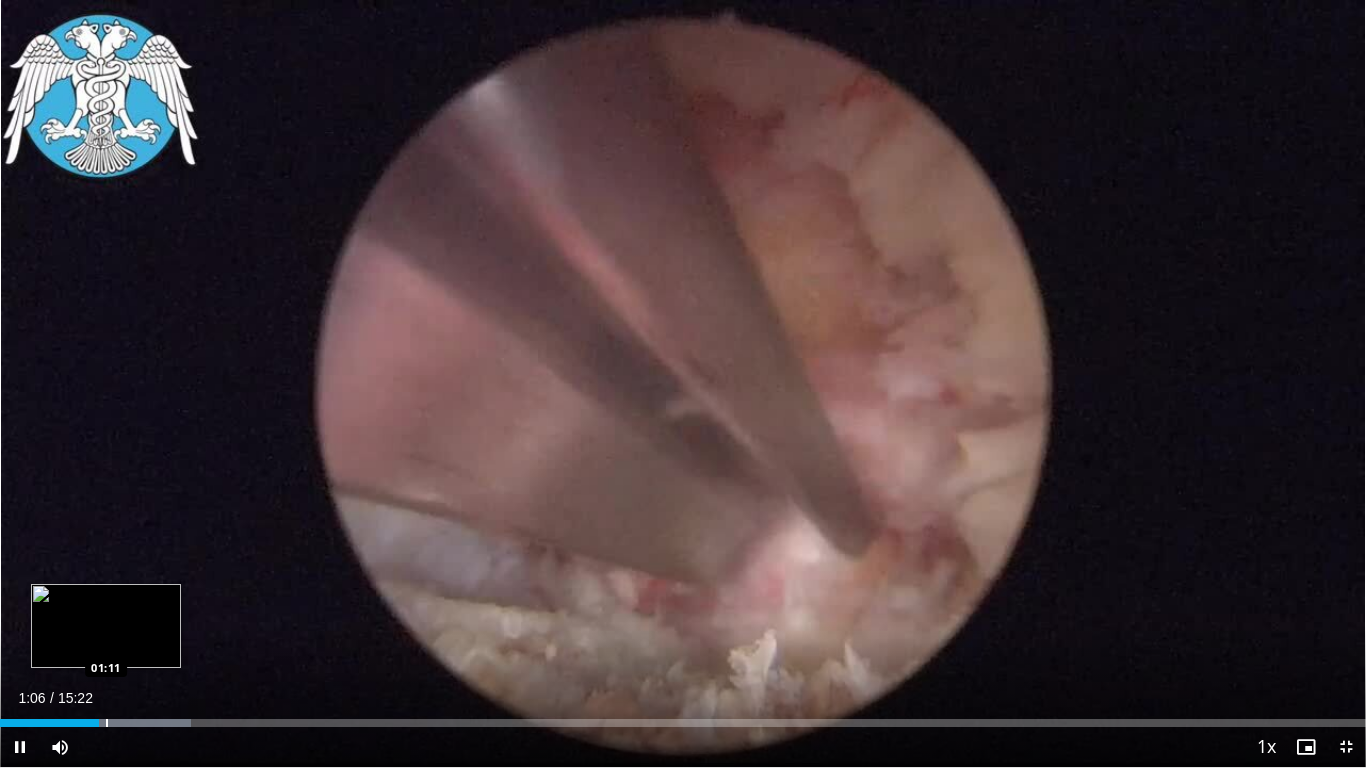 click at bounding box center (107, 723) 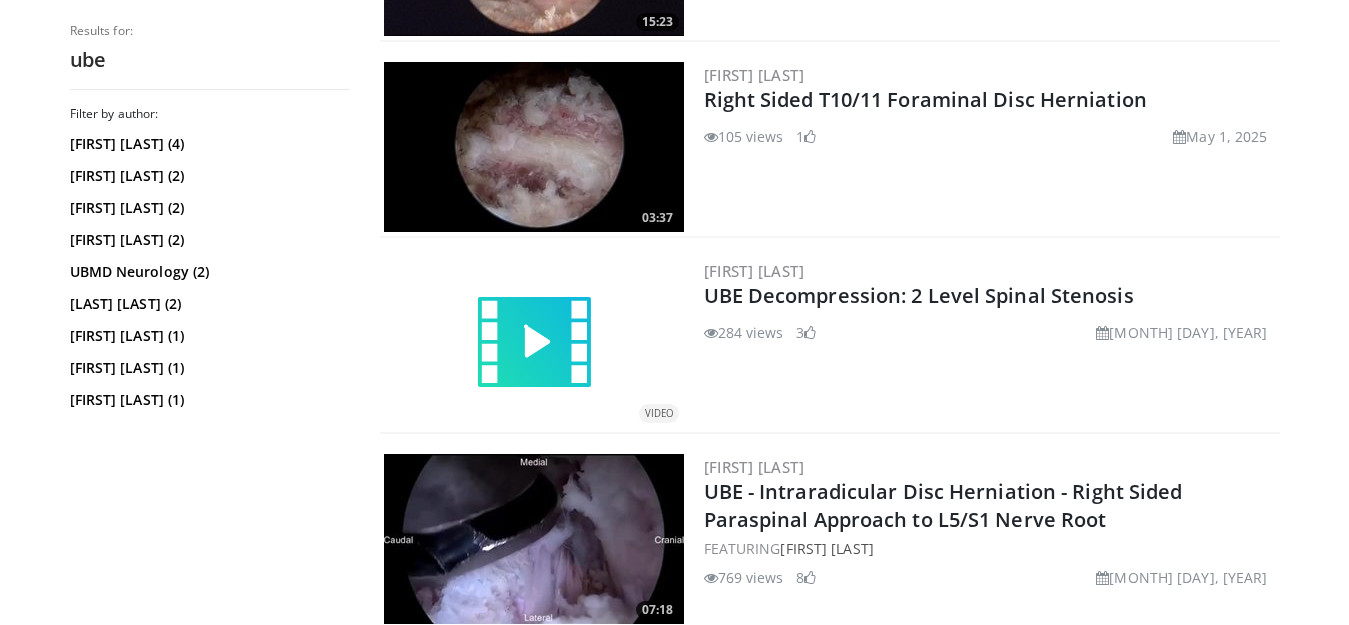 scroll, scrollTop: 400, scrollLeft: 0, axis: vertical 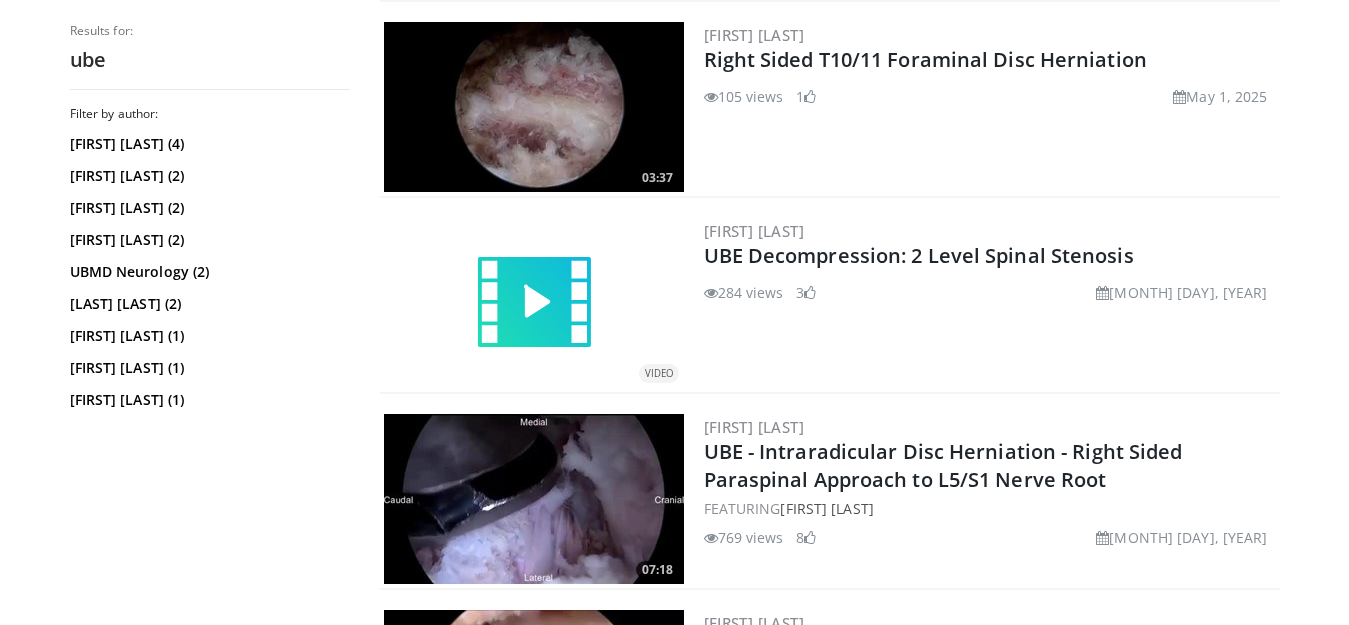 click at bounding box center (534, 499) 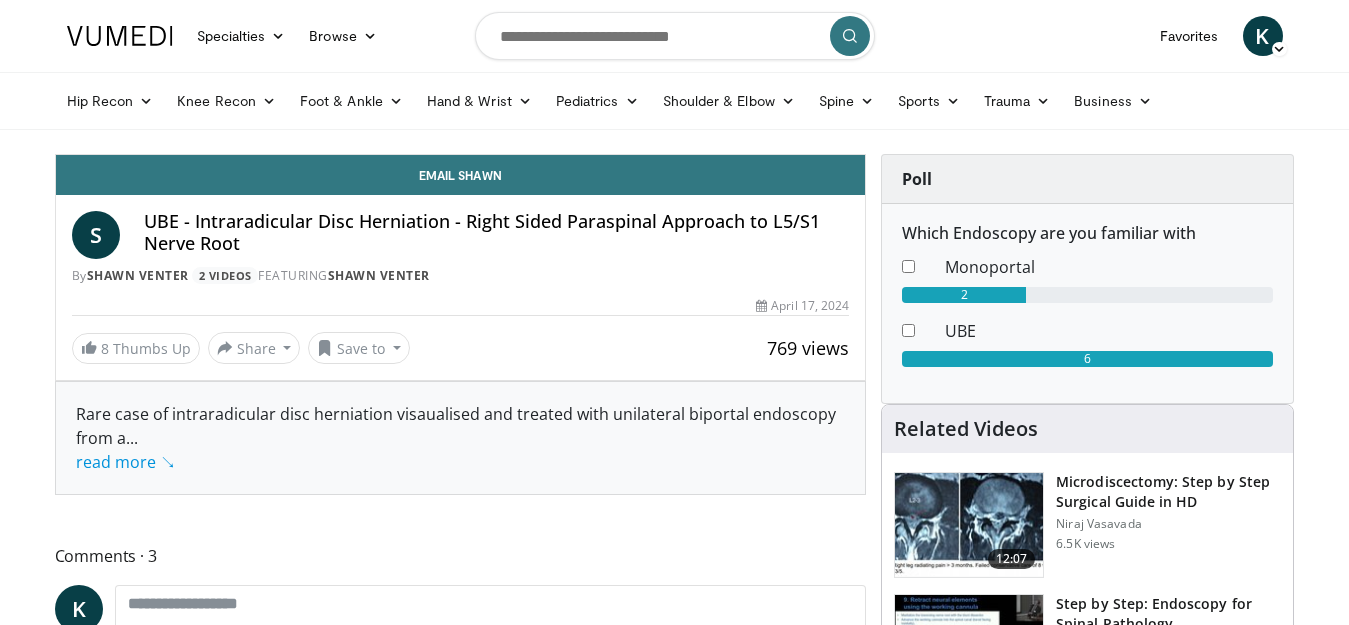 scroll, scrollTop: 0, scrollLeft: 0, axis: both 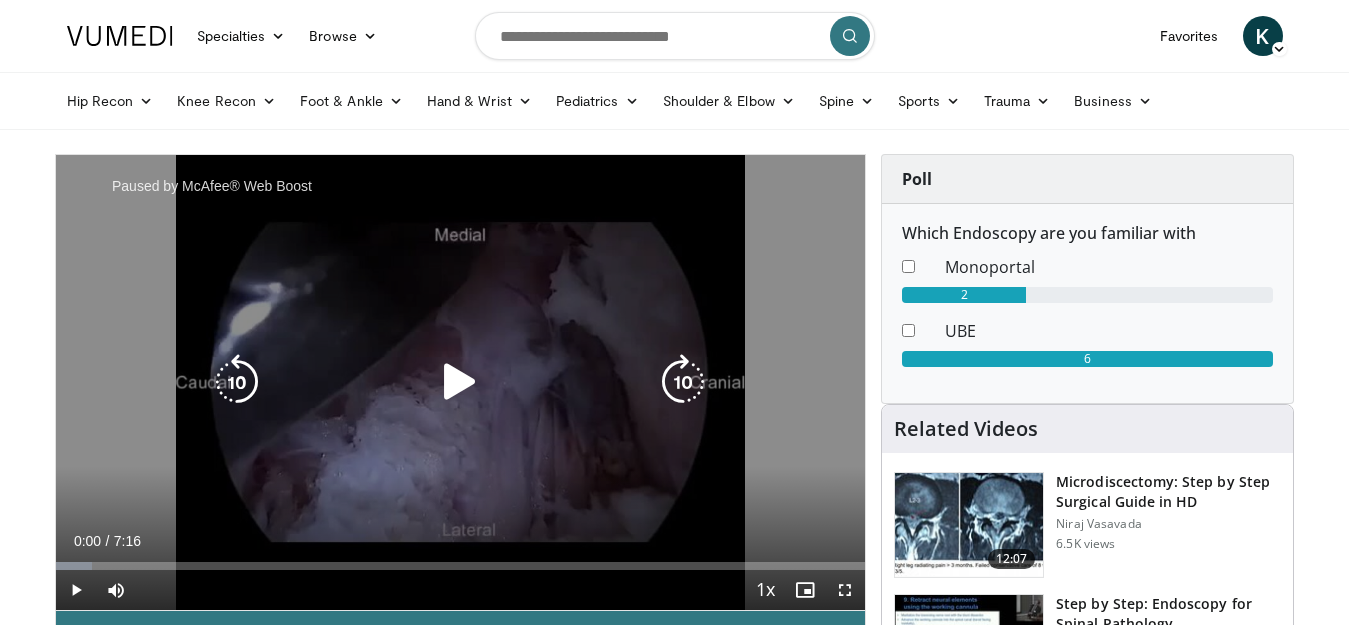 click at bounding box center [460, 382] 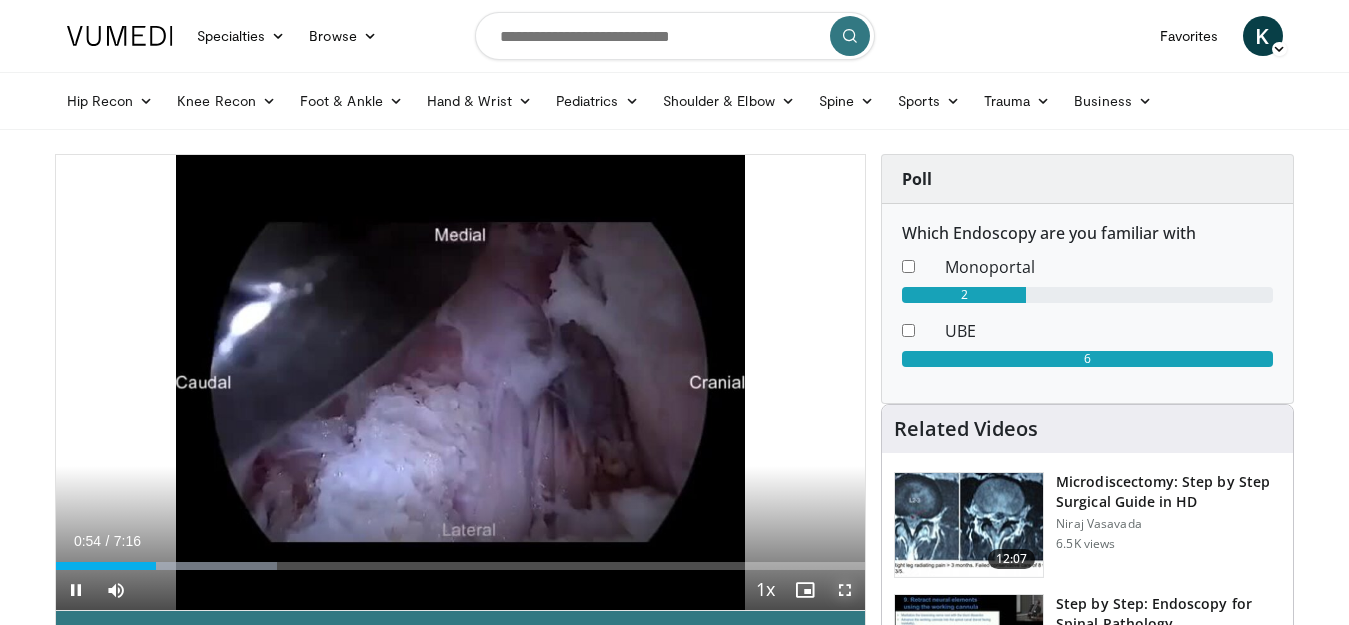 click at bounding box center (845, 590) 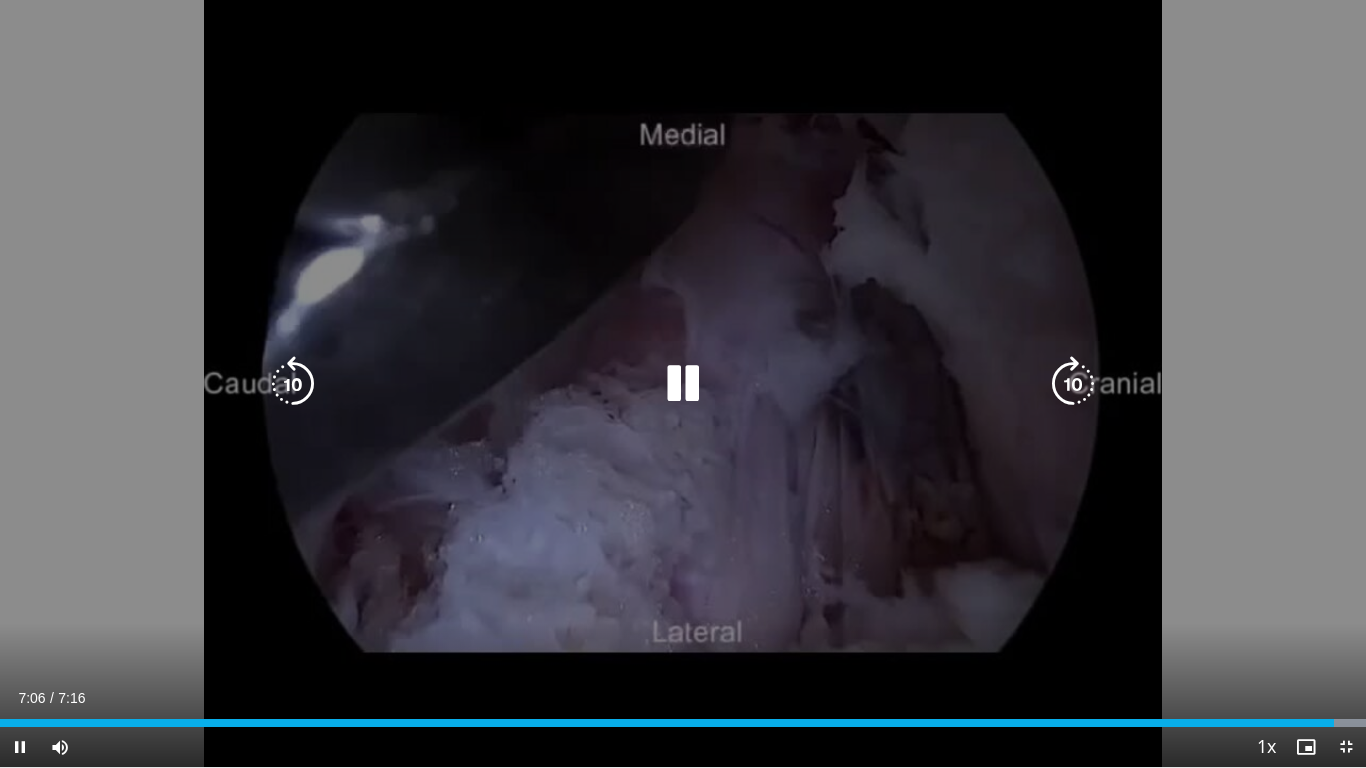 click at bounding box center (683, 384) 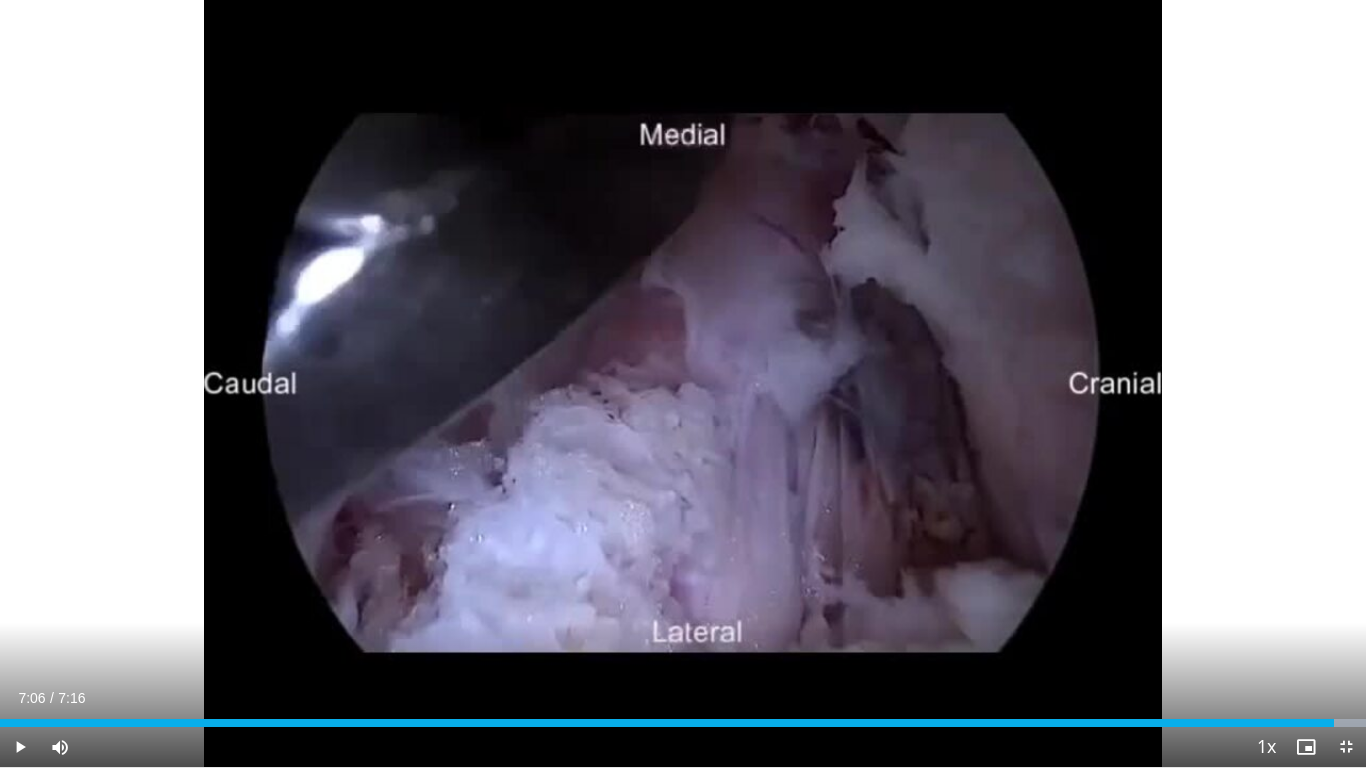 type 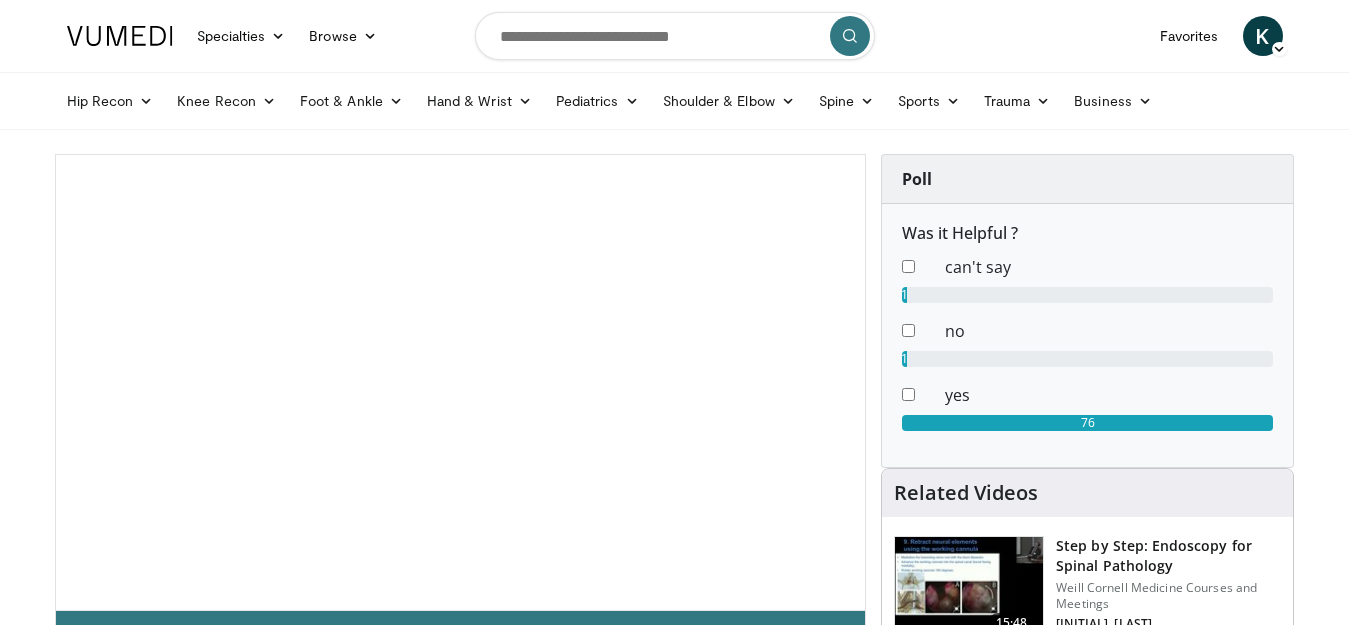scroll, scrollTop: 0, scrollLeft: 0, axis: both 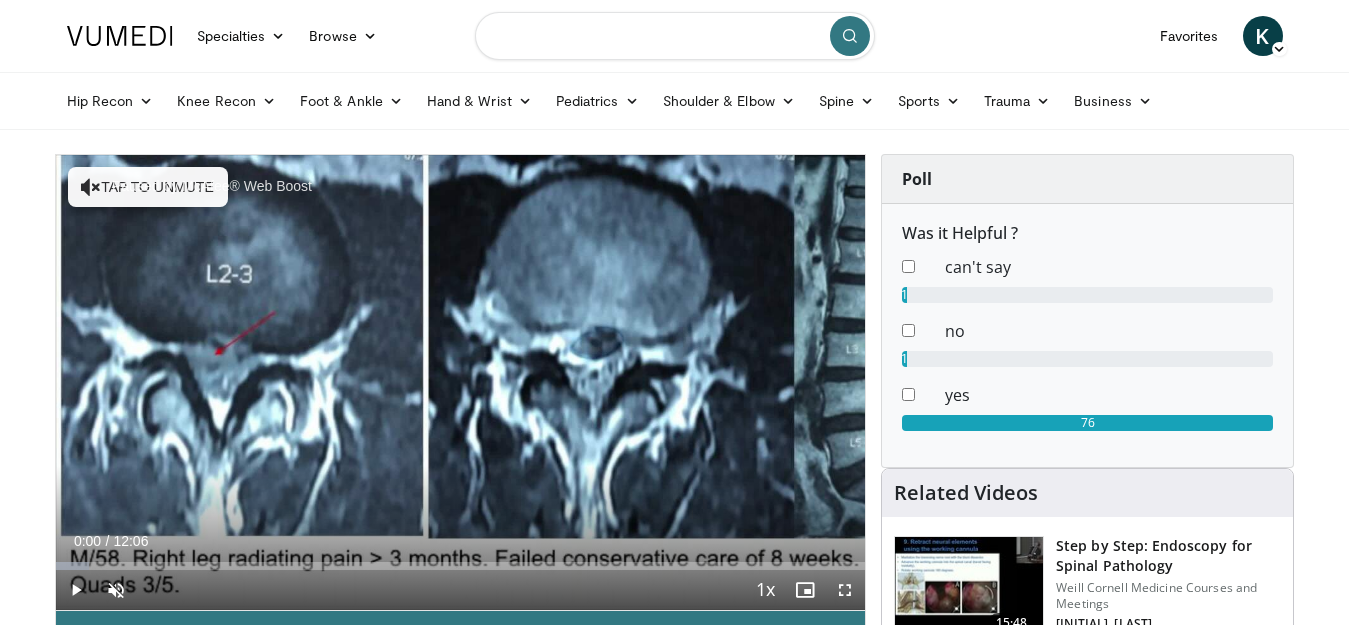 click at bounding box center (675, 36) 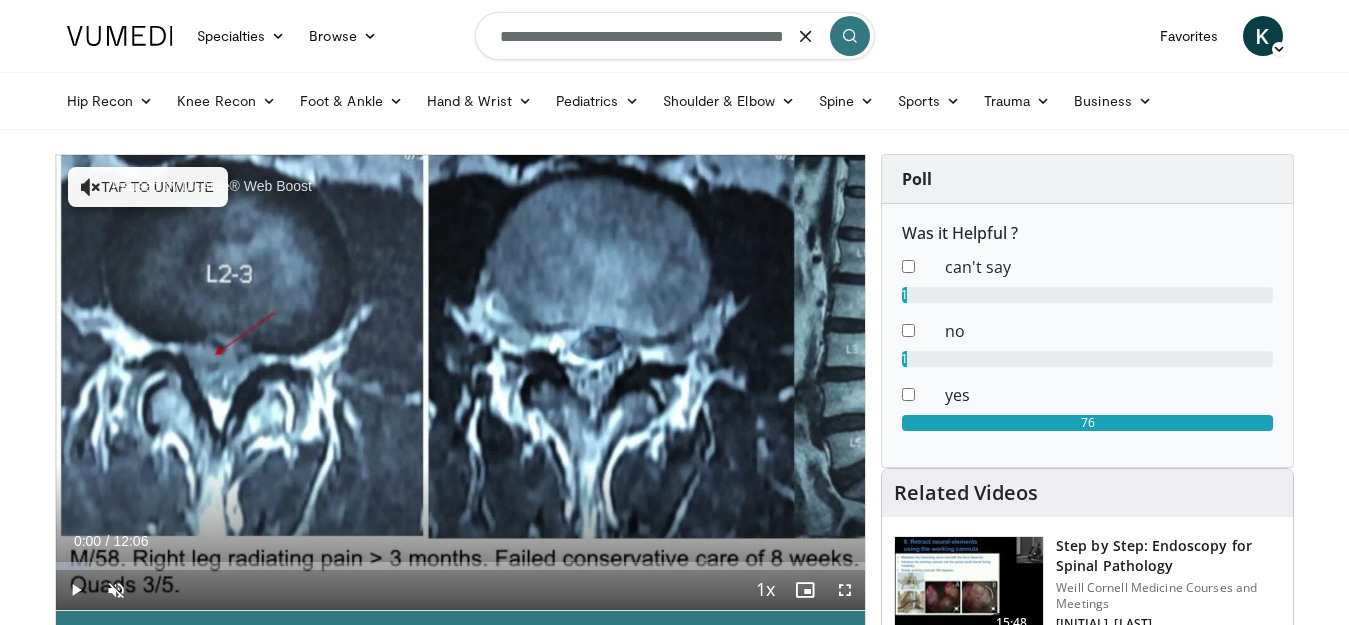 scroll, scrollTop: 0, scrollLeft: 37, axis: horizontal 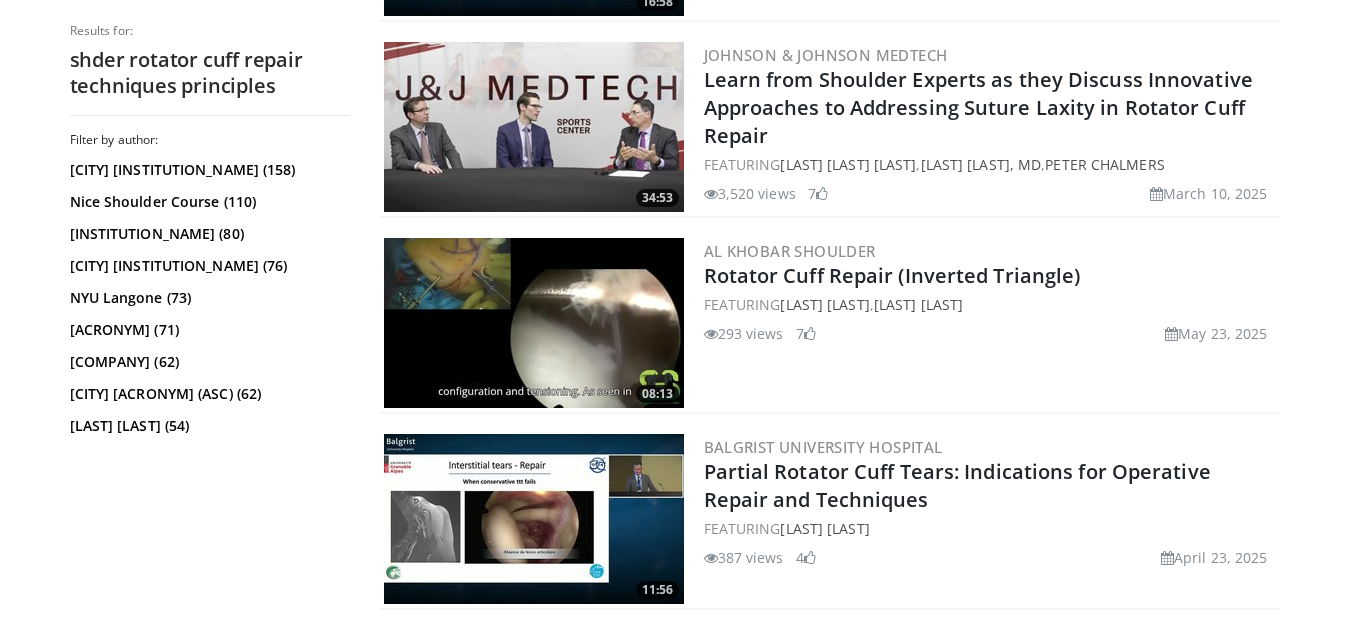 click at bounding box center (534, 323) 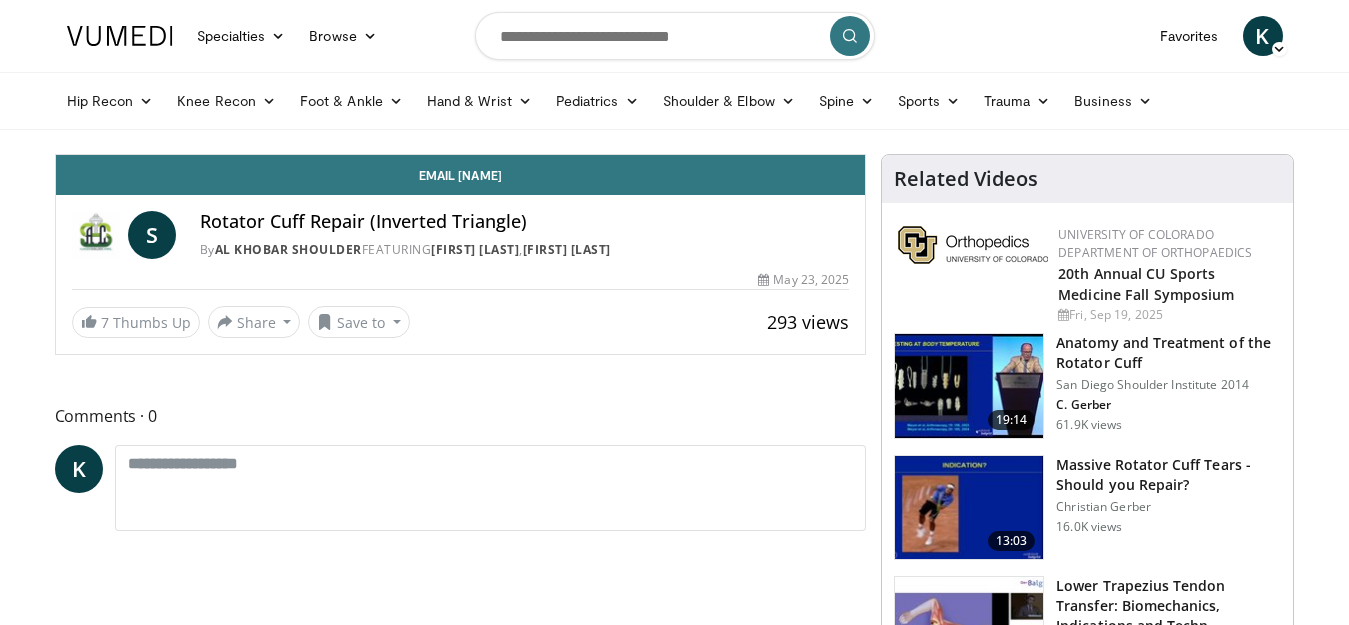 scroll, scrollTop: 0, scrollLeft: 0, axis: both 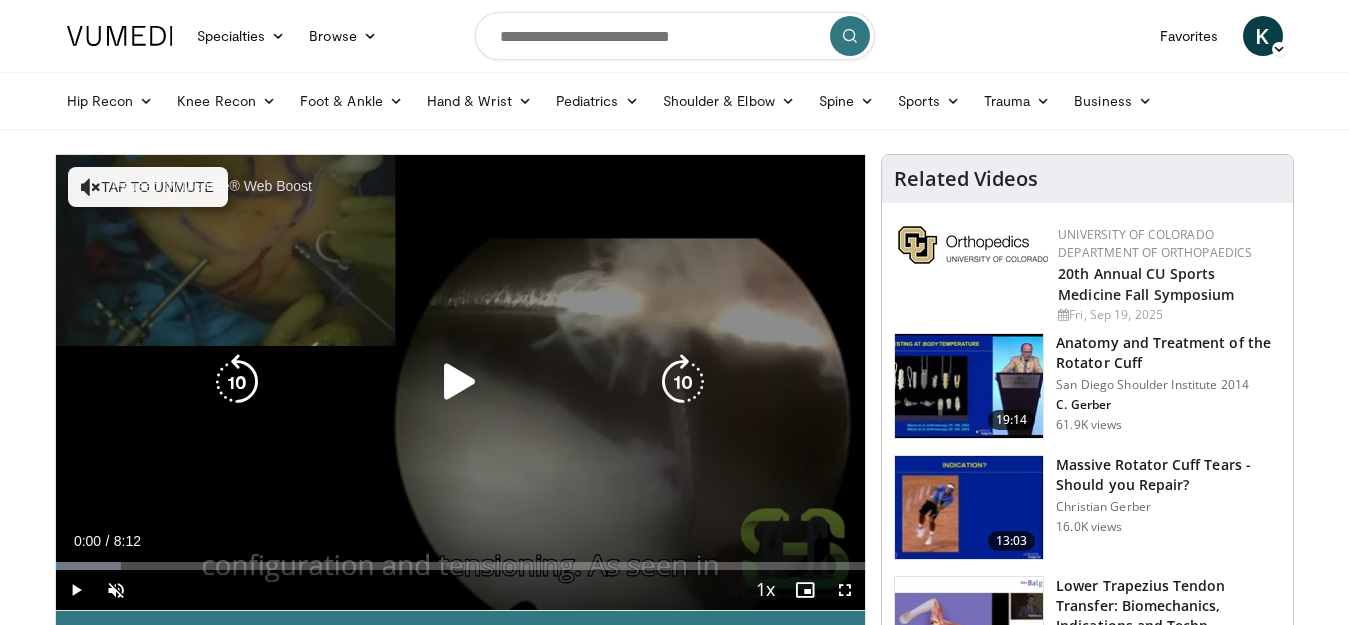 click at bounding box center (460, 382) 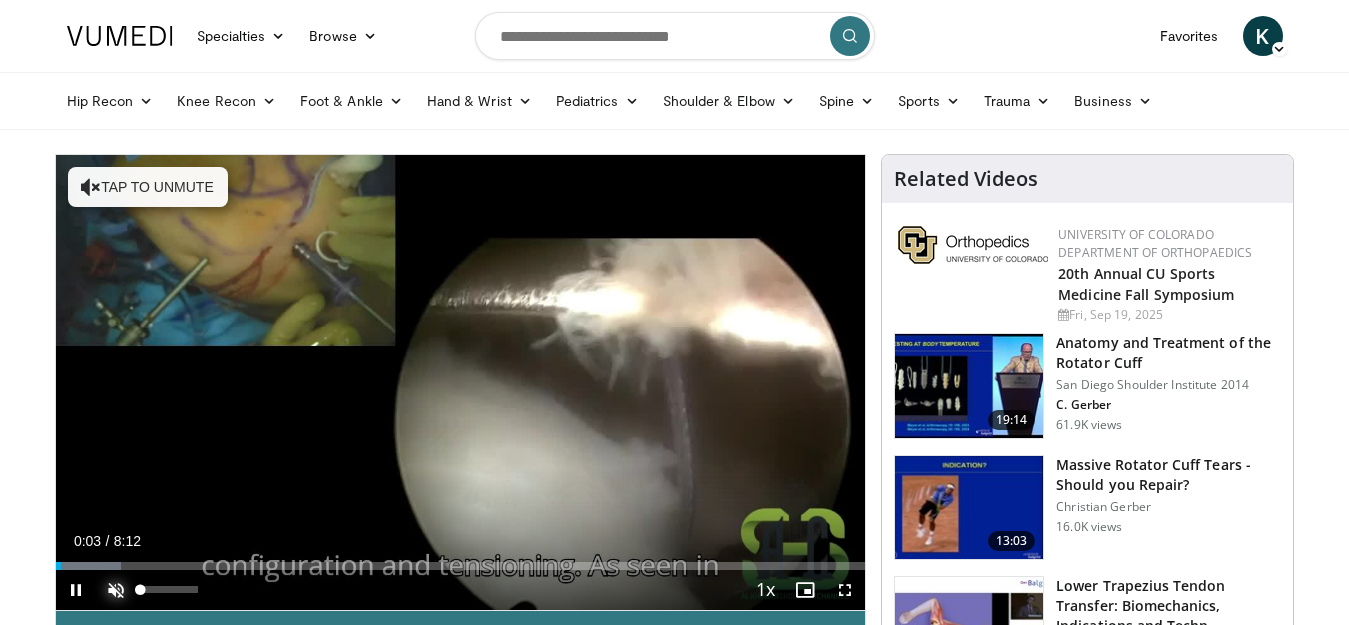 click at bounding box center [116, 590] 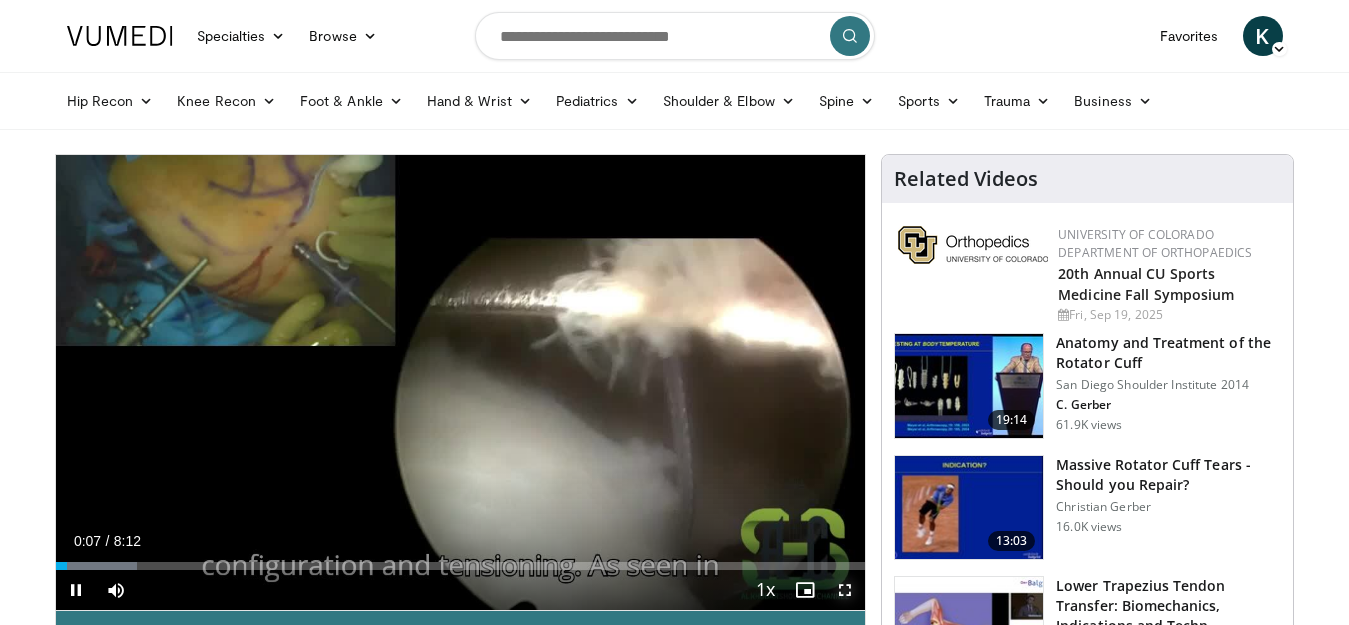 click at bounding box center (845, 590) 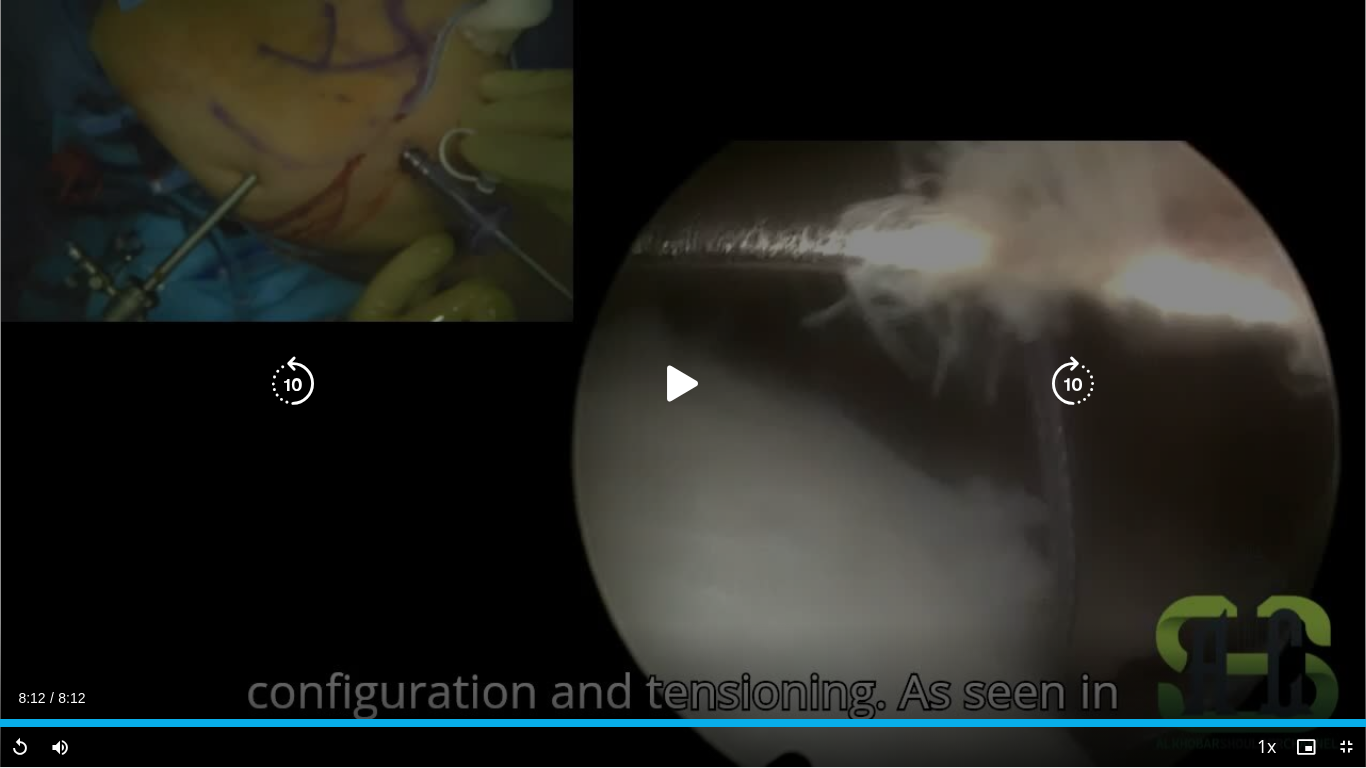 click at bounding box center [683, 384] 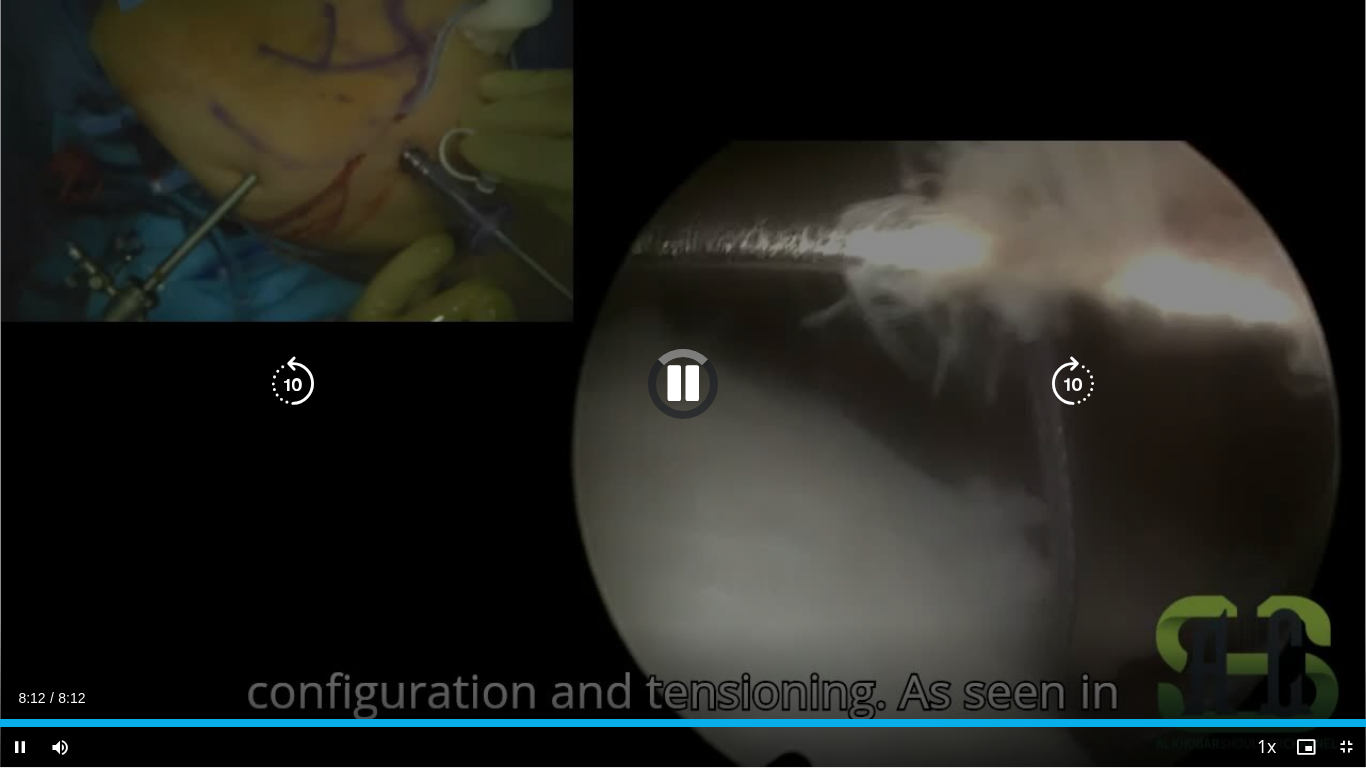 click at bounding box center [683, 384] 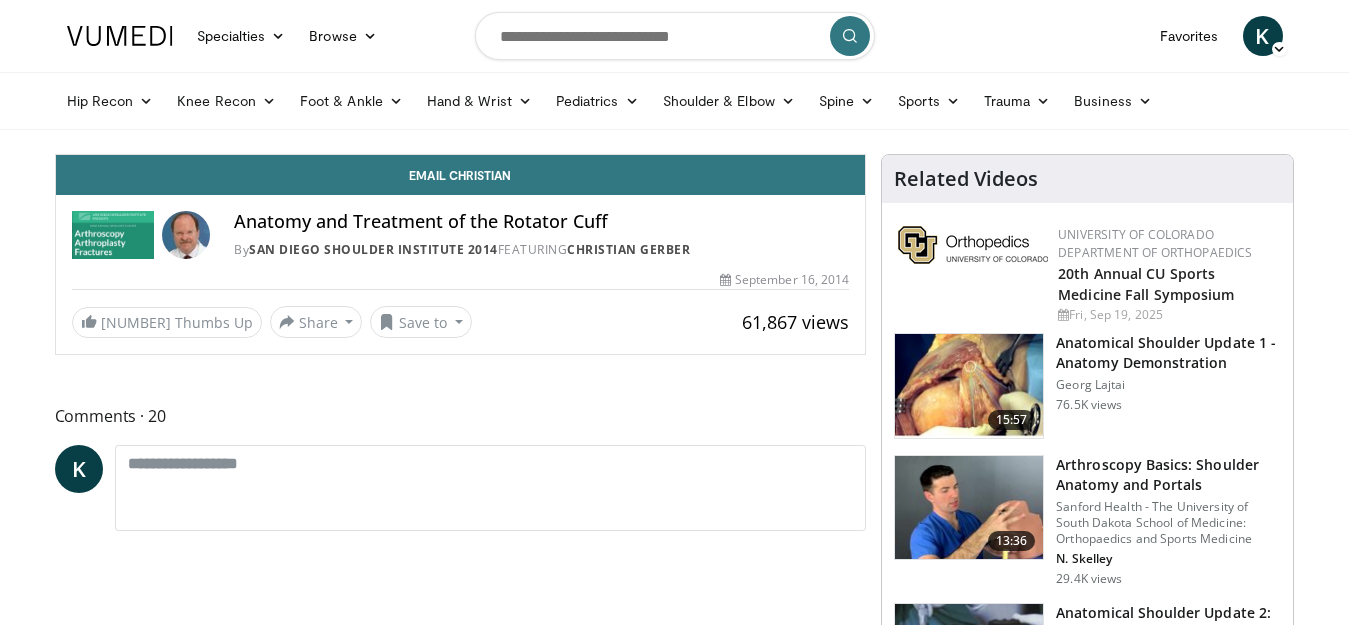 scroll, scrollTop: 0, scrollLeft: 0, axis: both 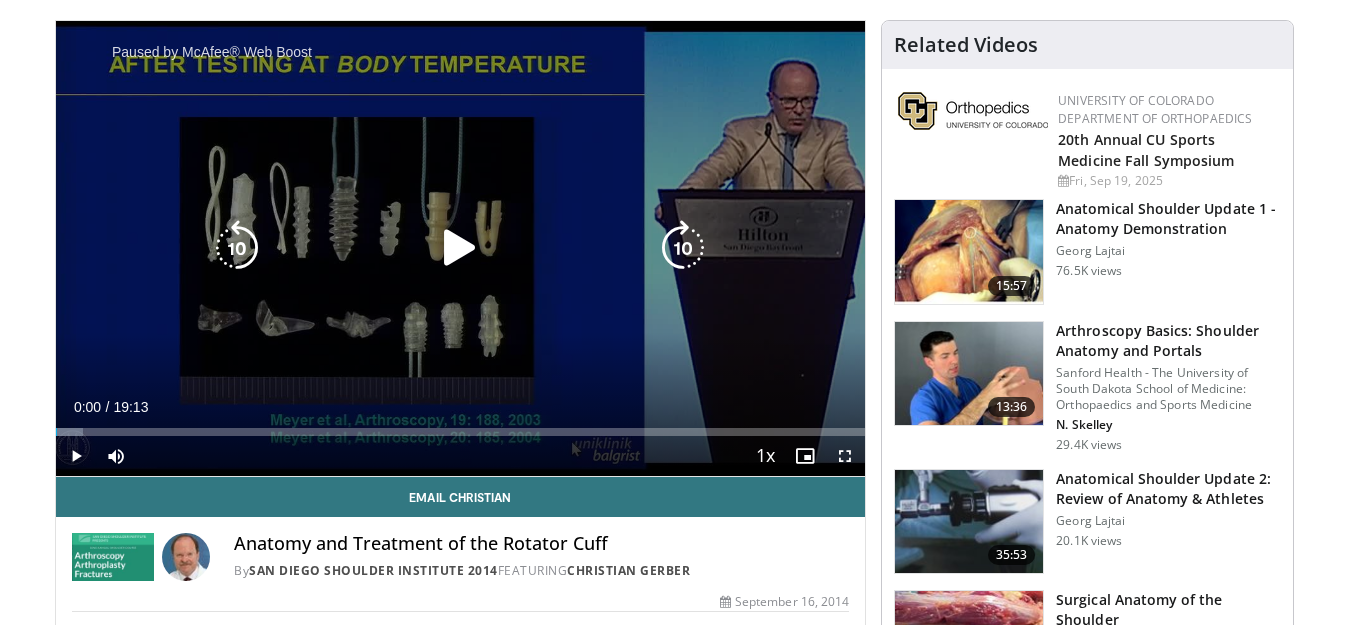 click at bounding box center [460, 248] 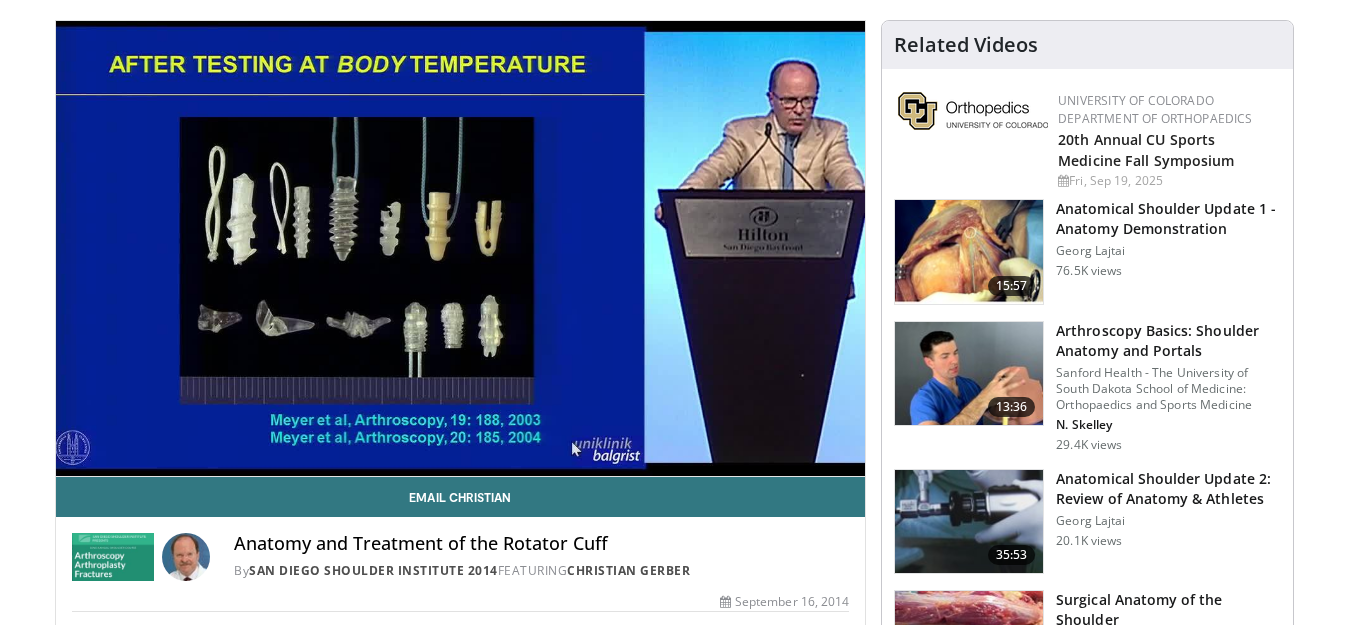 type 